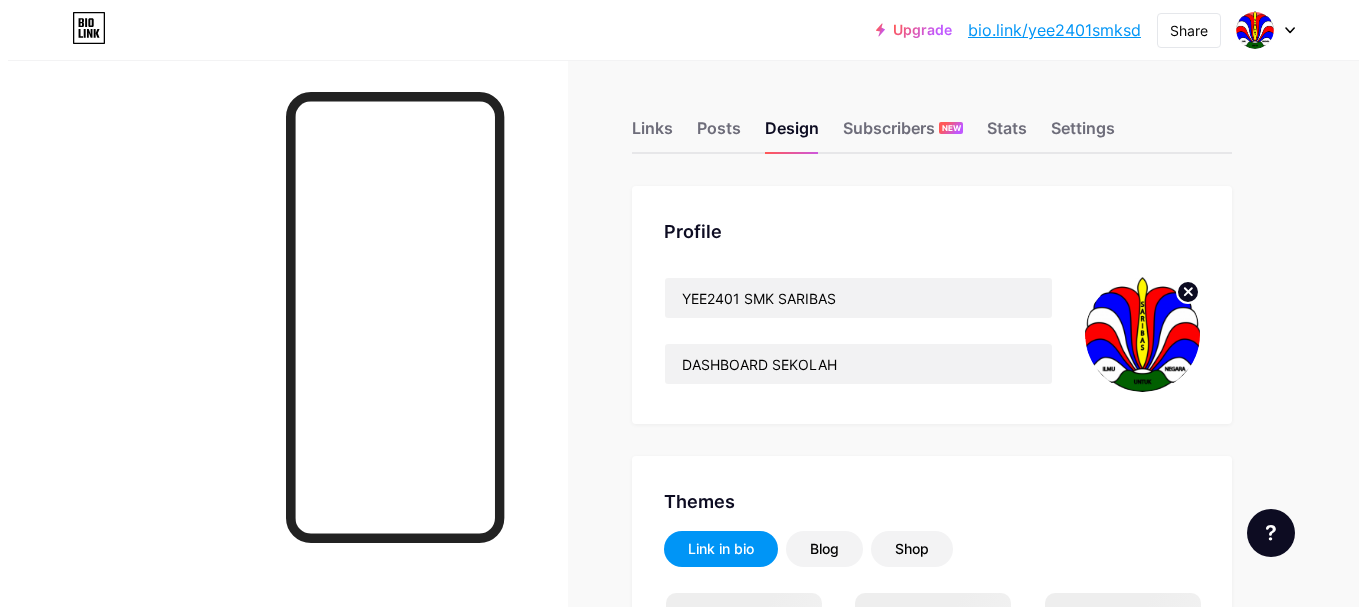 scroll, scrollTop: 0, scrollLeft: 0, axis: both 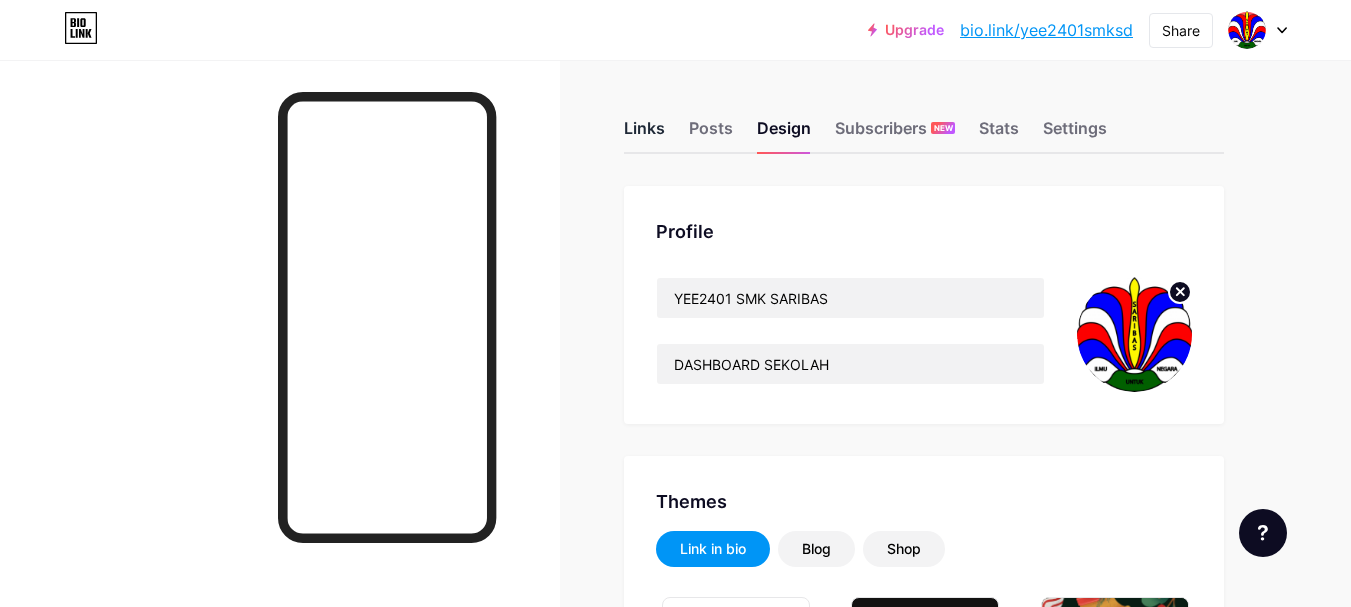 click on "Links" at bounding box center [644, 134] 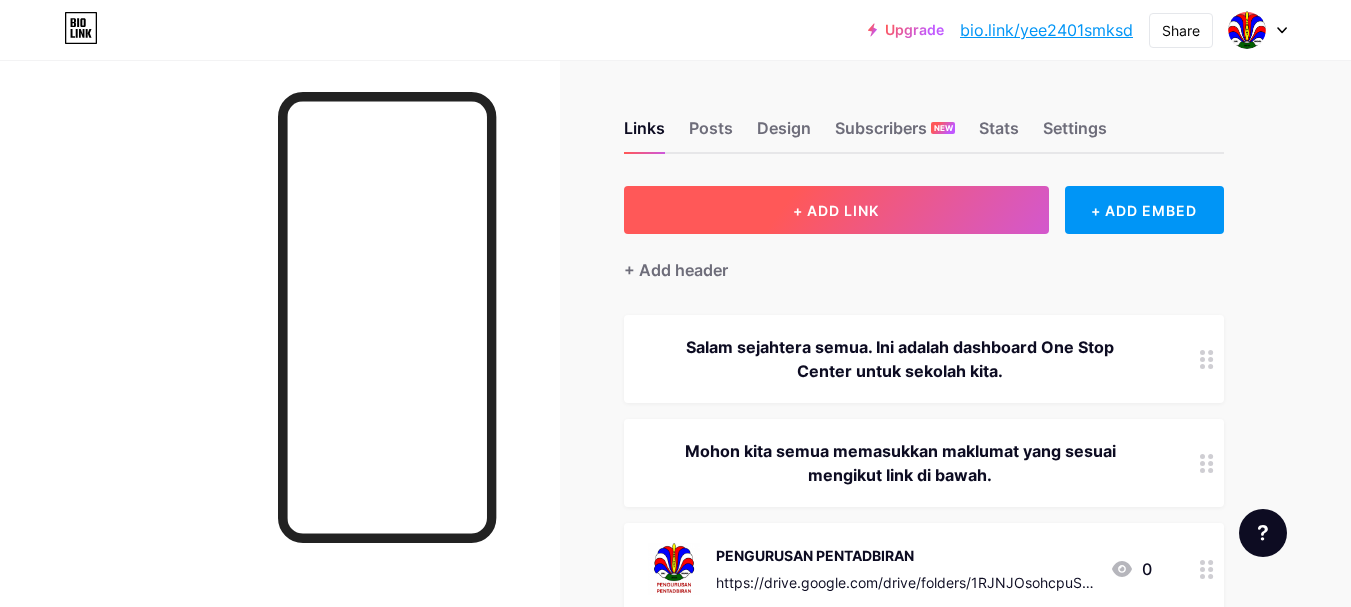 click on "+ ADD LINK" at bounding box center [836, 210] 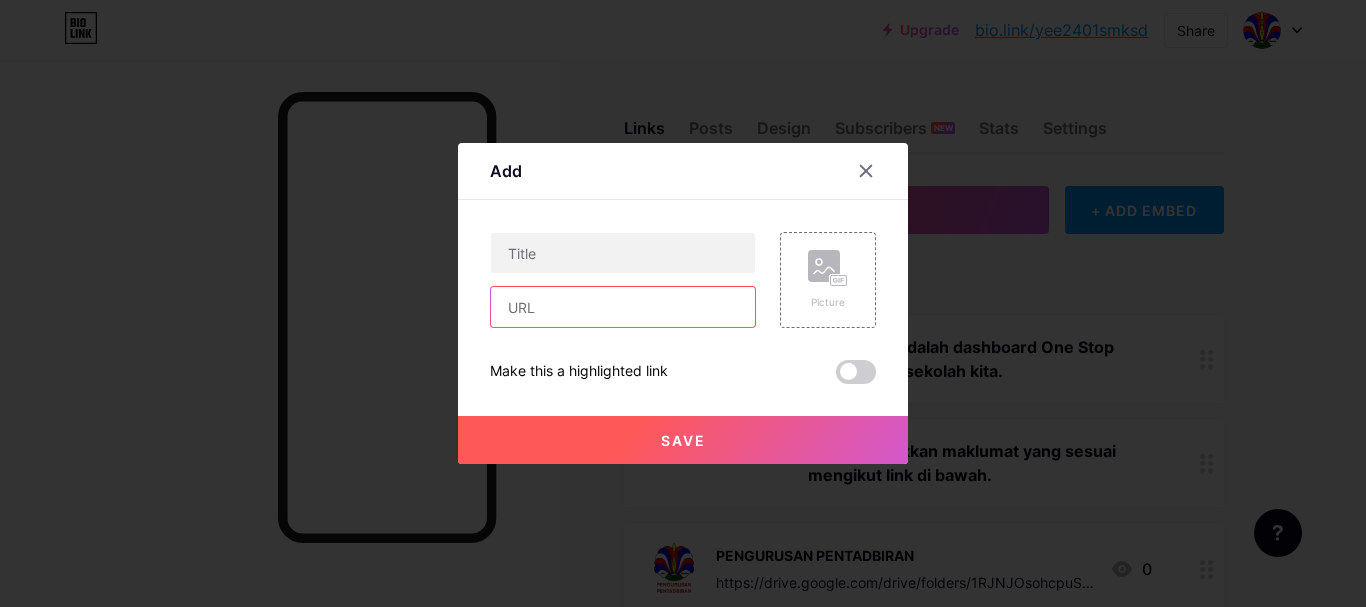 click at bounding box center [623, 307] 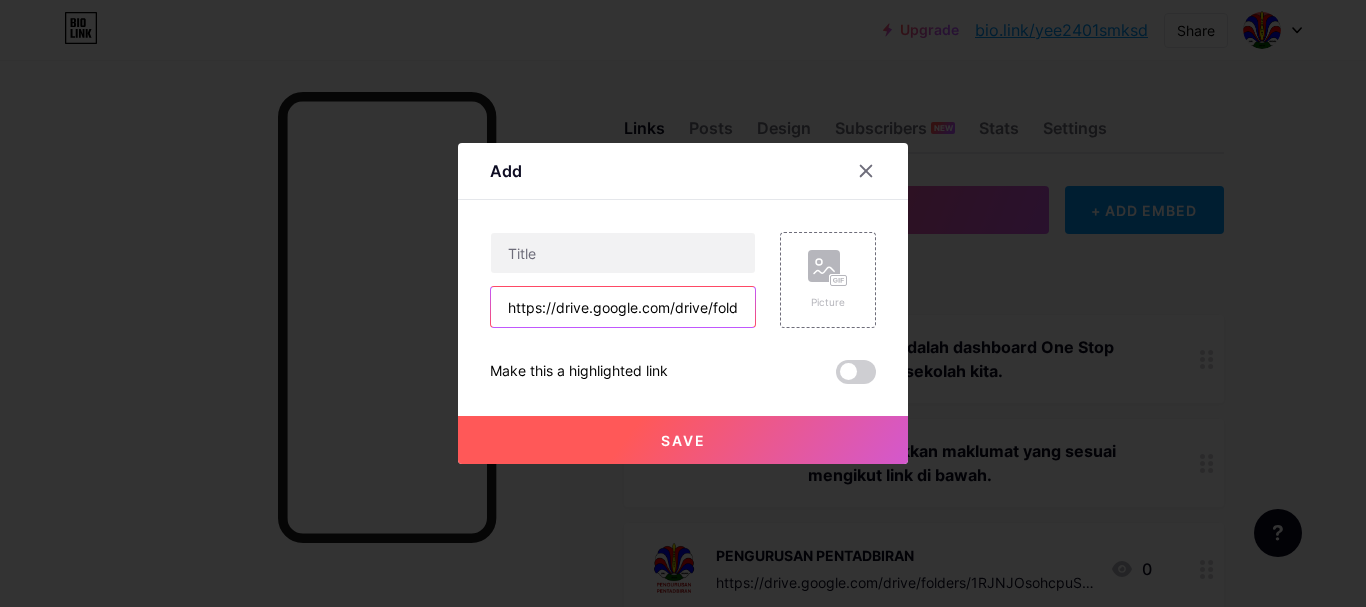 scroll, scrollTop: 0, scrollLeft: 390, axis: horizontal 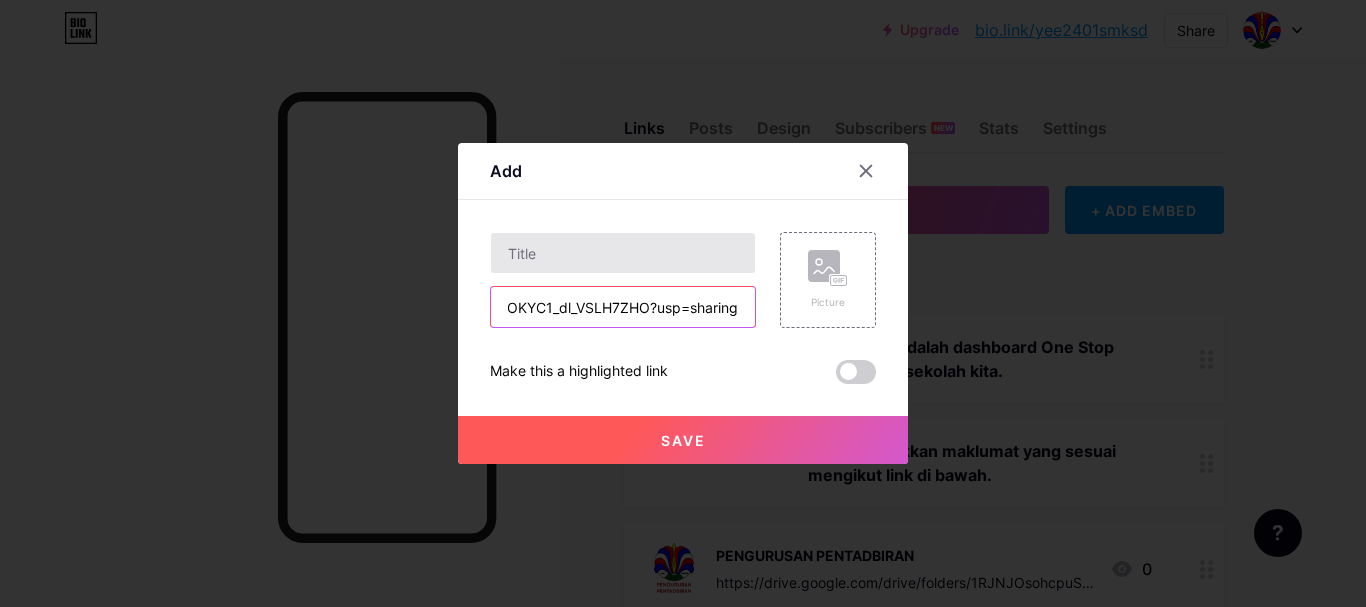 type on "https://drive.google.com/drive/folders/1NP00ax2ZxMGlL-cOKYC1_dl_VSLH7ZHO?usp=sharing" 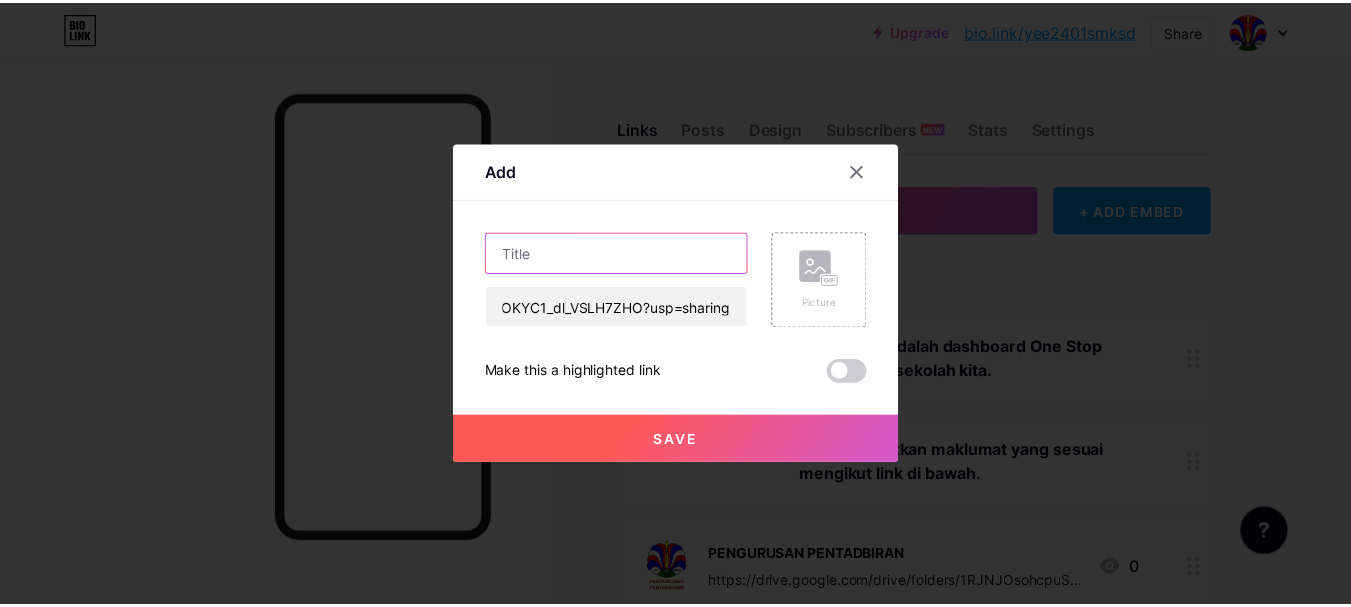 scroll, scrollTop: 0, scrollLeft: 0, axis: both 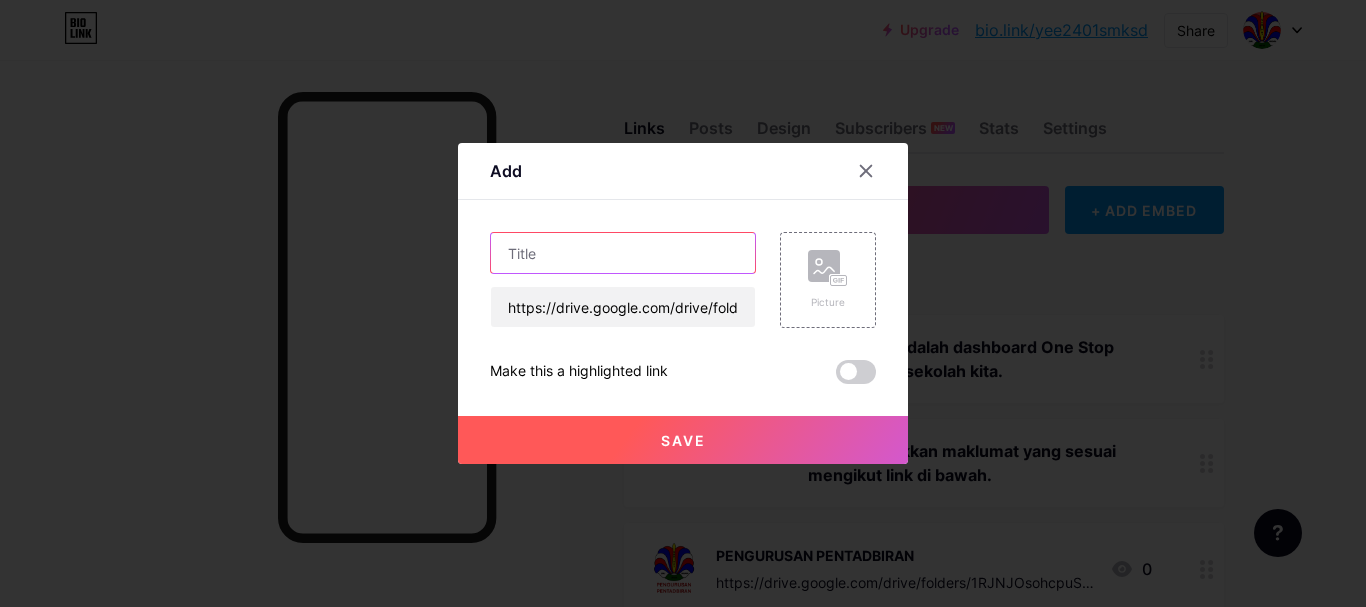 click at bounding box center (623, 253) 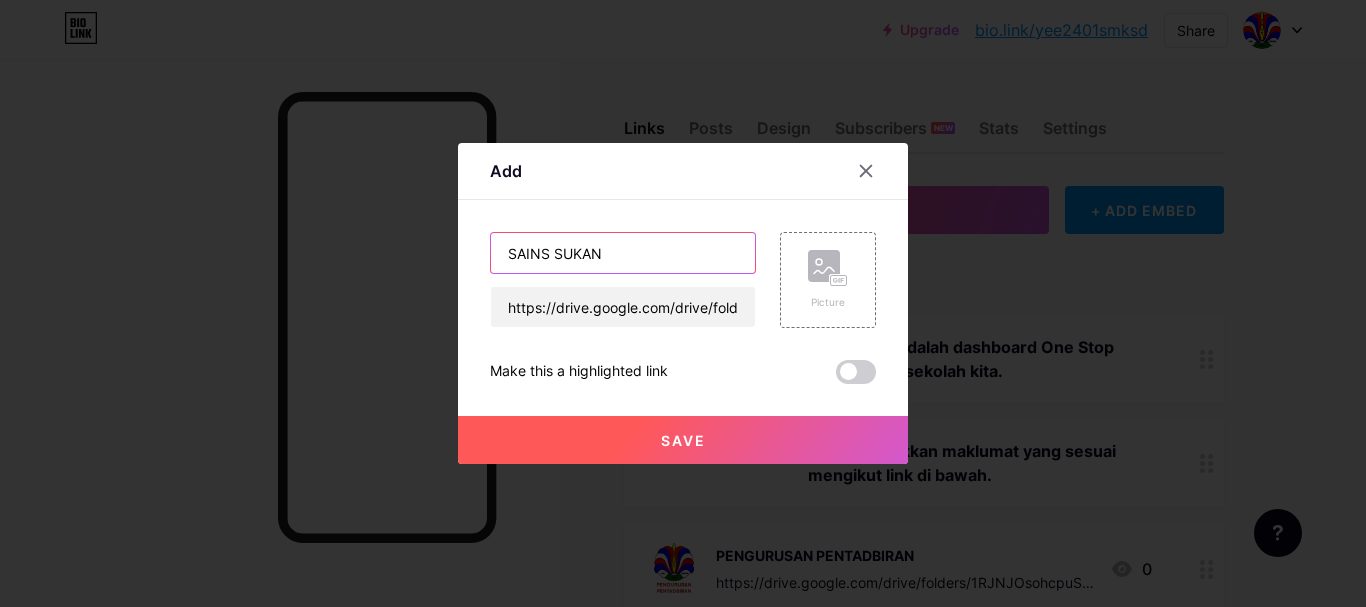 type on "SAINS SUKAN" 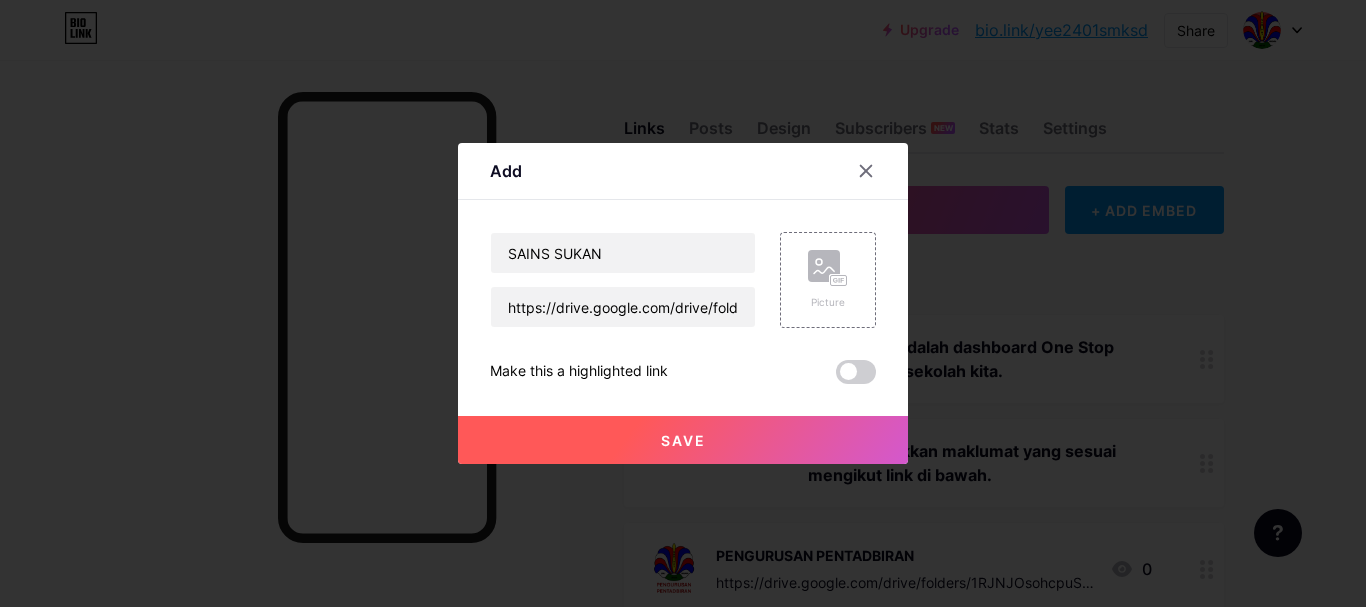 click on "Save" at bounding box center [683, 440] 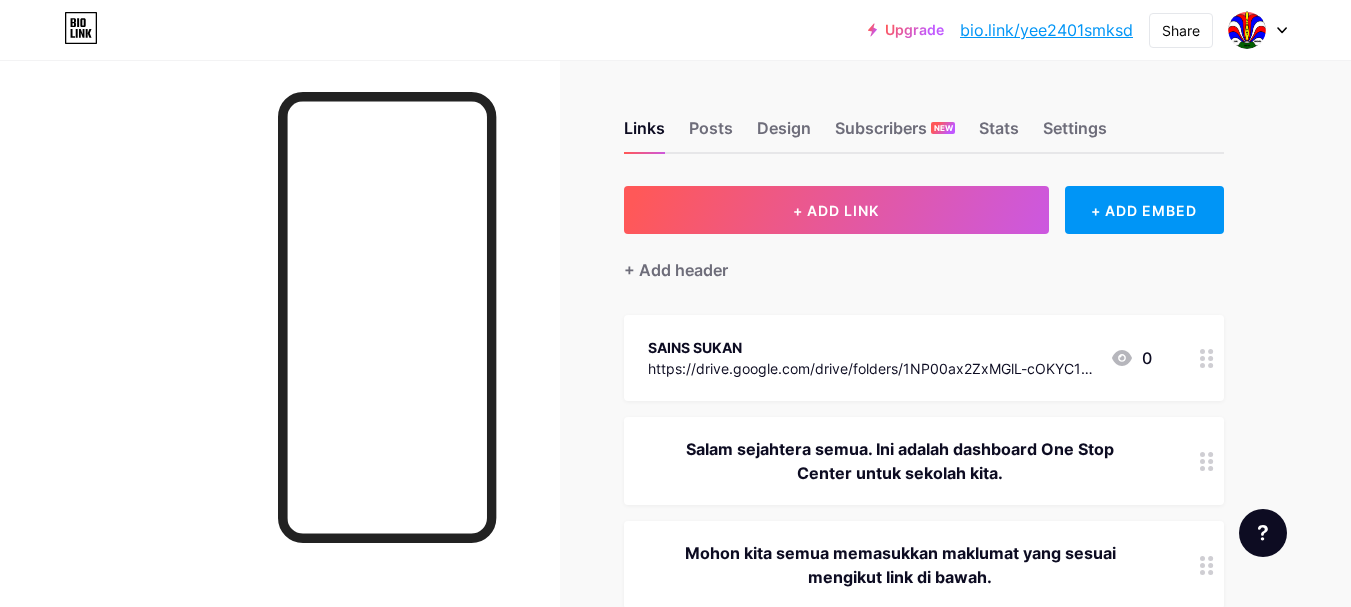 type 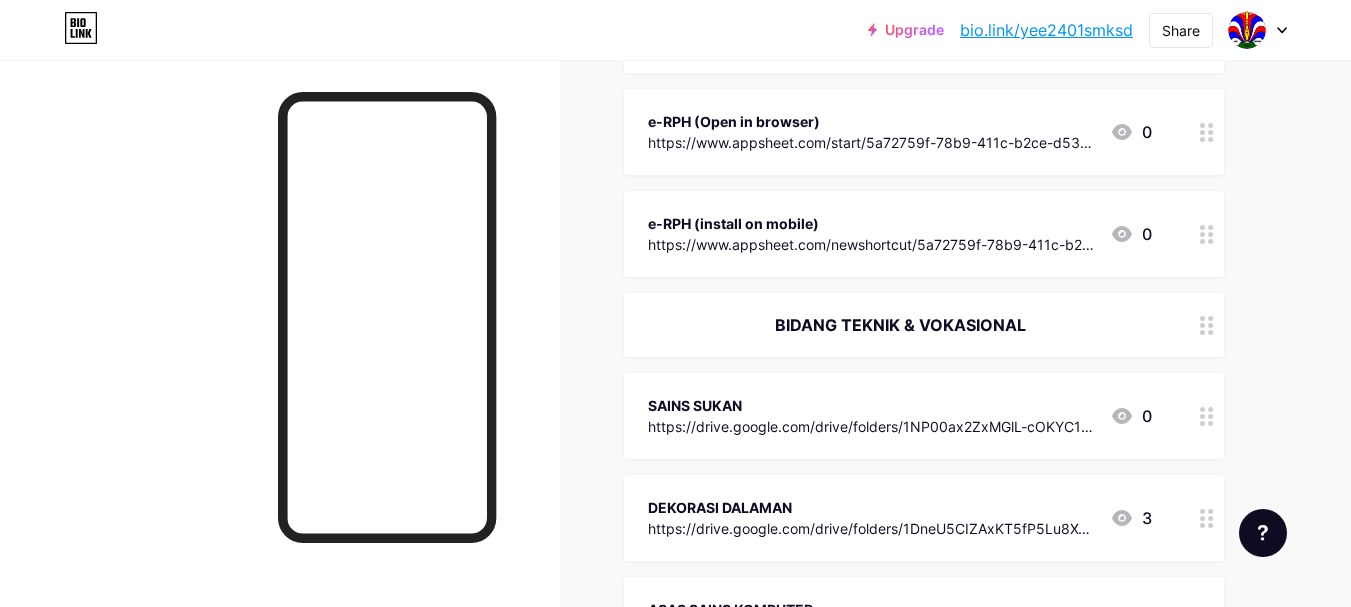 scroll, scrollTop: 2703, scrollLeft: 0, axis: vertical 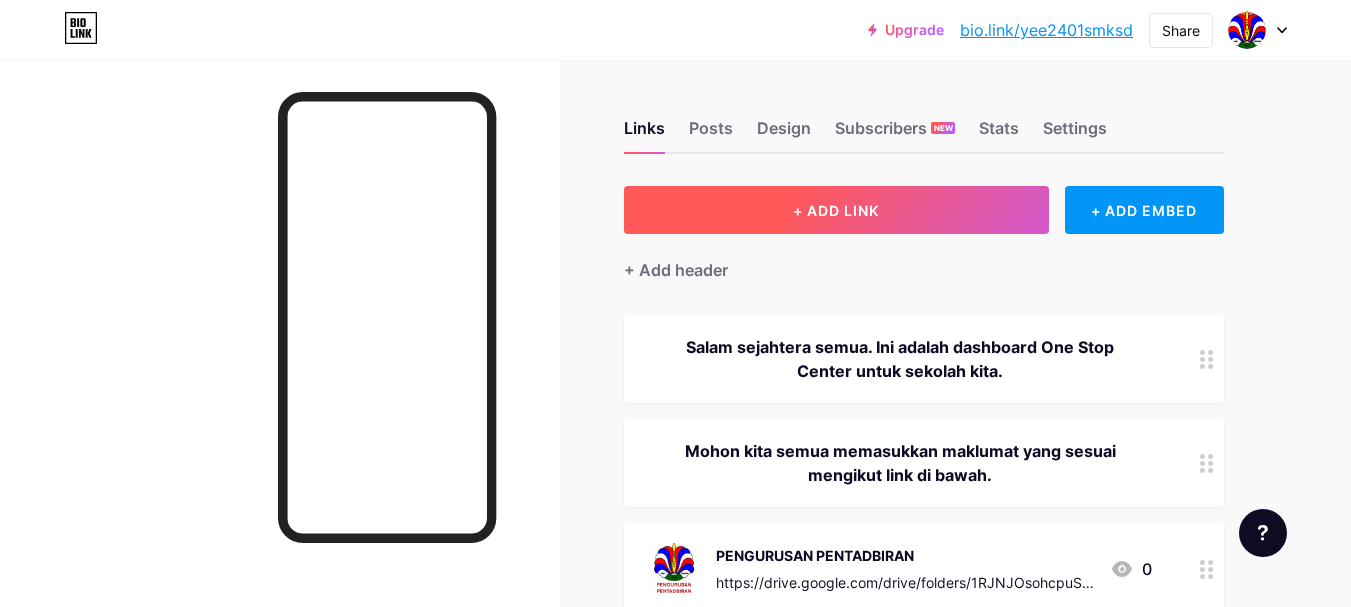 click on "+ ADD LINK" at bounding box center (836, 210) 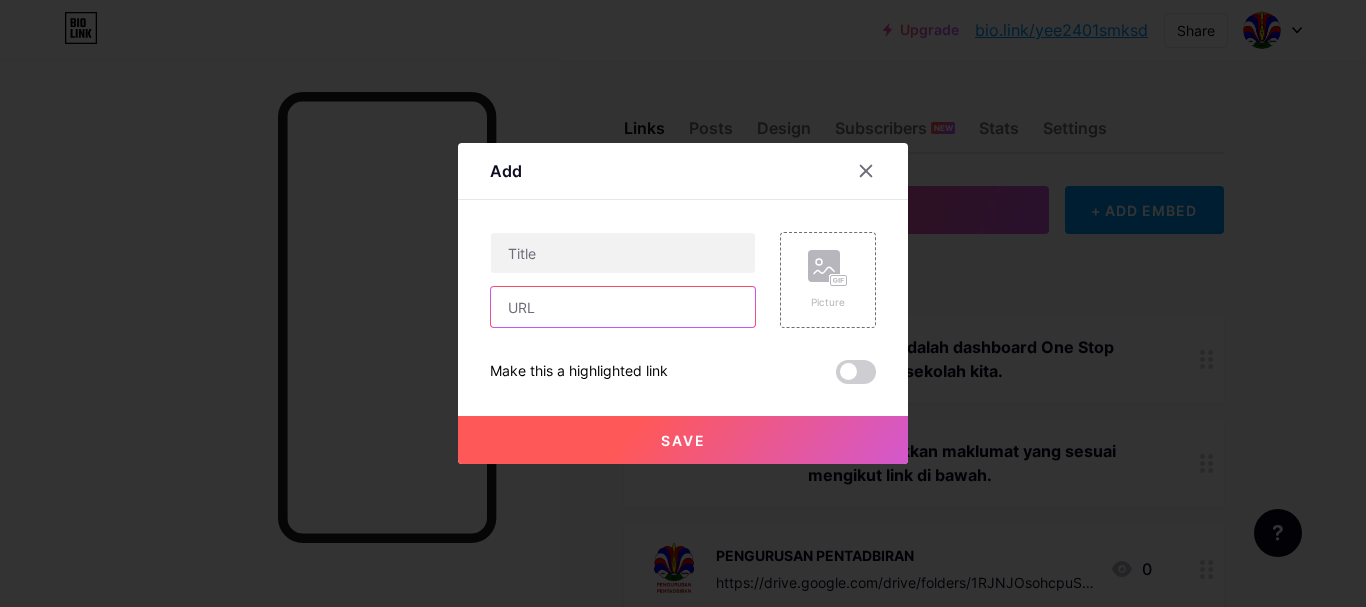 click at bounding box center [623, 307] 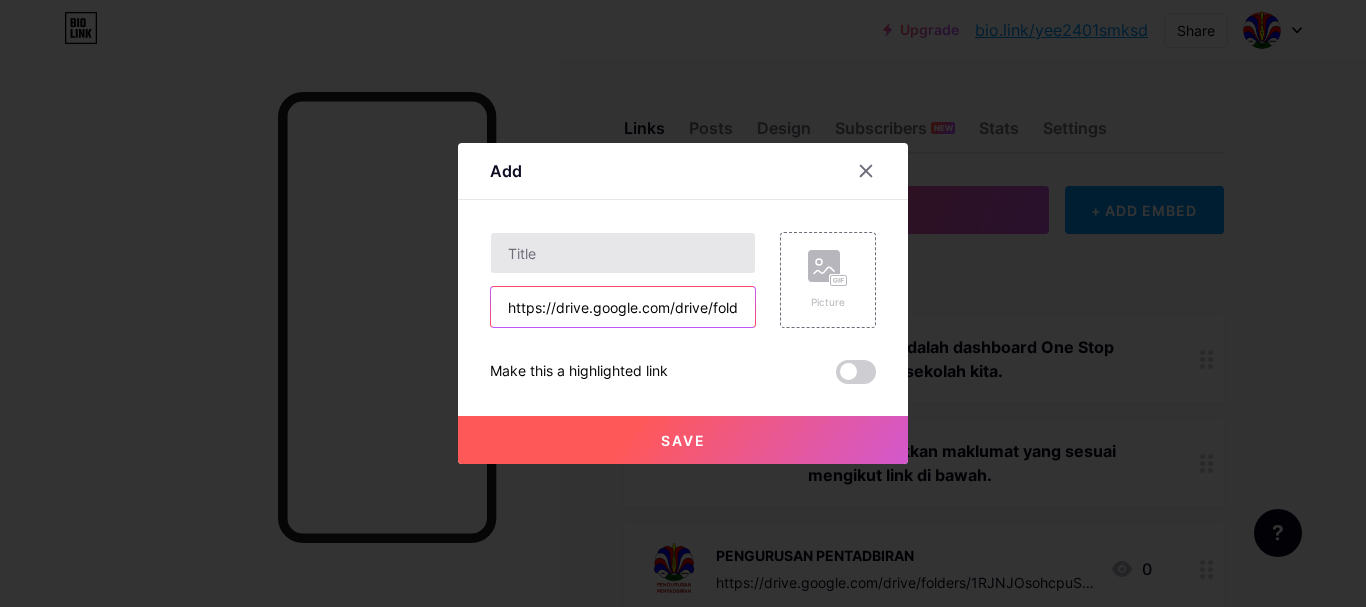 scroll, scrollTop: 0, scrollLeft: 397, axis: horizontal 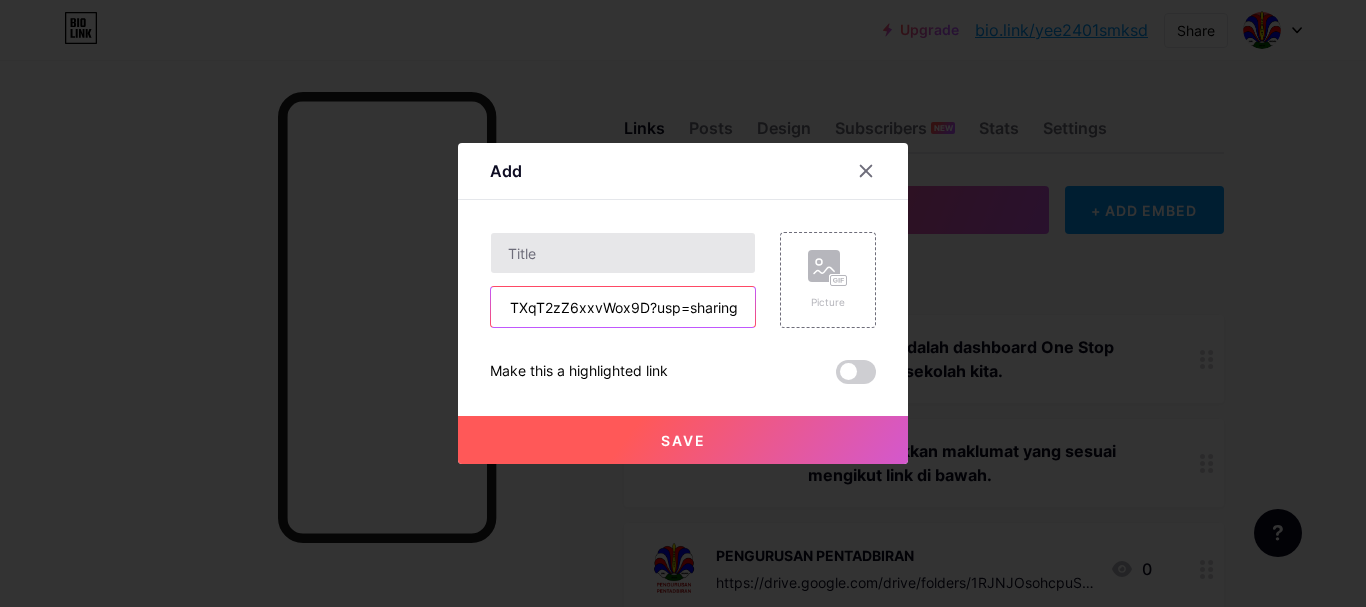 type on "https://drive.google.com/drive/folders/1sxCh-ckFThTNG8m1TXqT2zZ6xxvWox9D?usp=sharing" 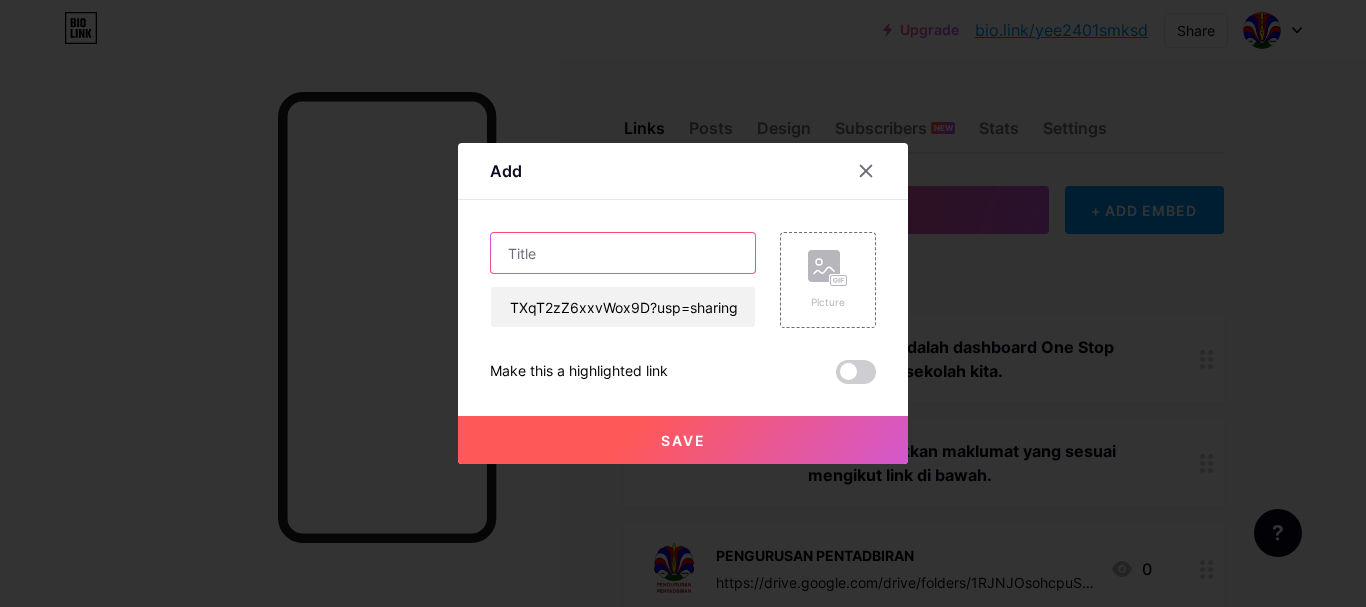 click at bounding box center [623, 253] 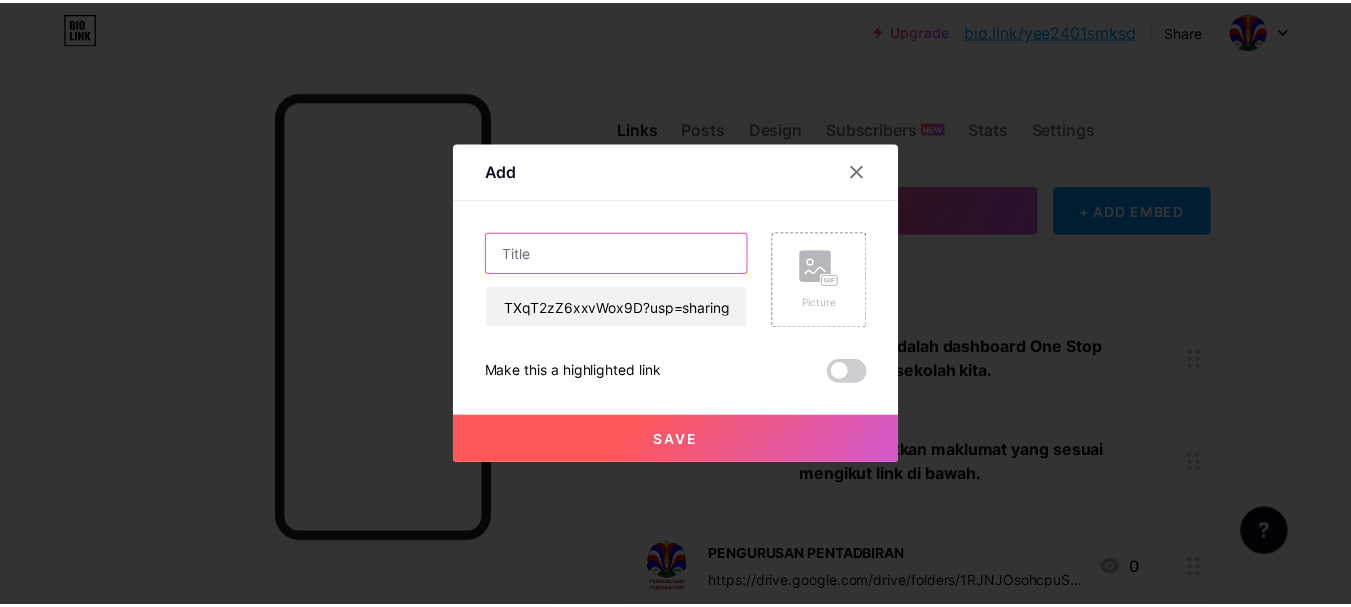 scroll, scrollTop: 0, scrollLeft: 0, axis: both 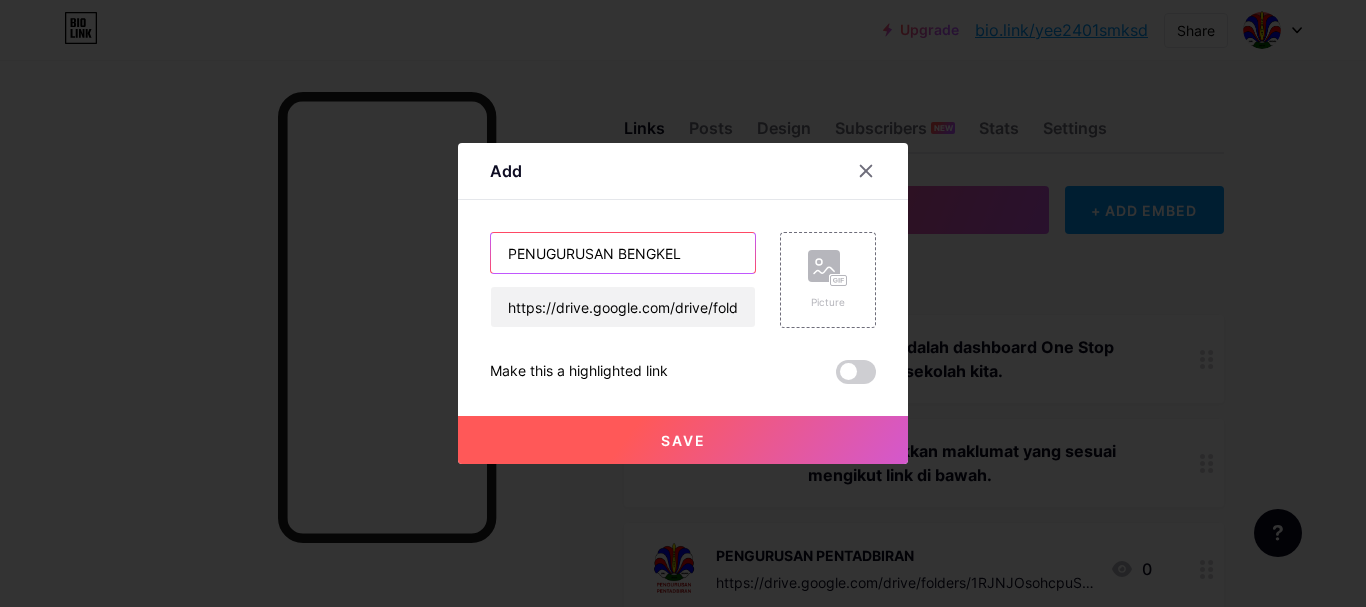 click on "PENUGURUSAN BENGKEL" at bounding box center [623, 253] 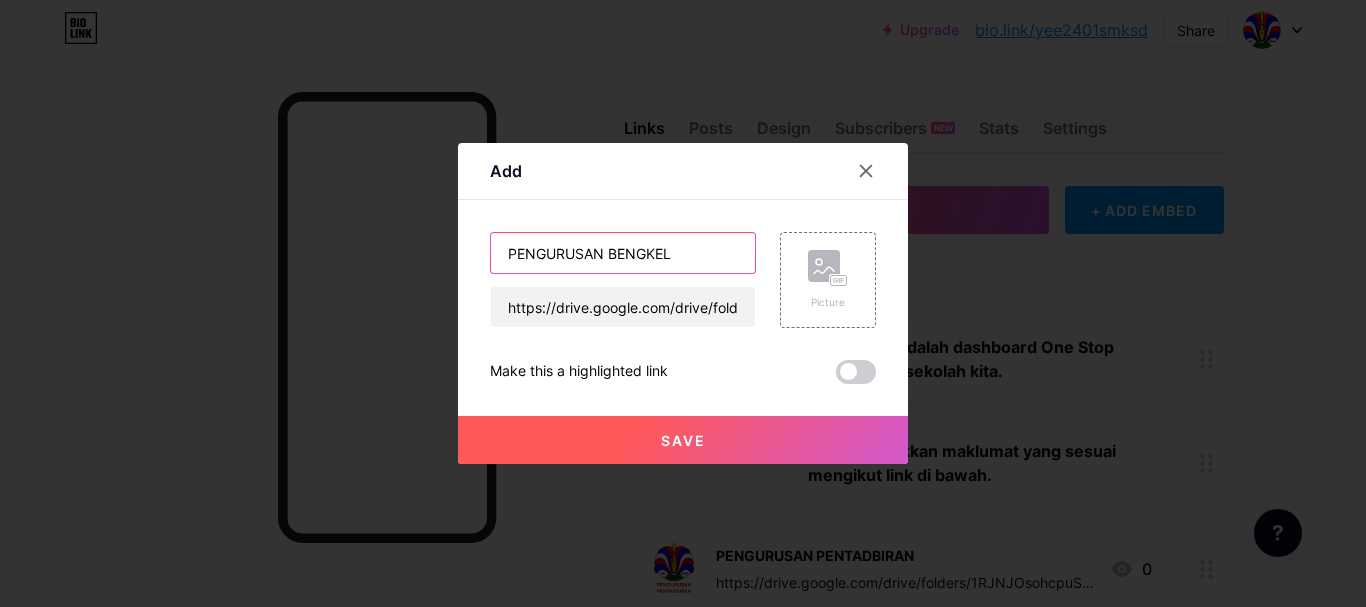 type on "PENGURUSAN BENGKEL" 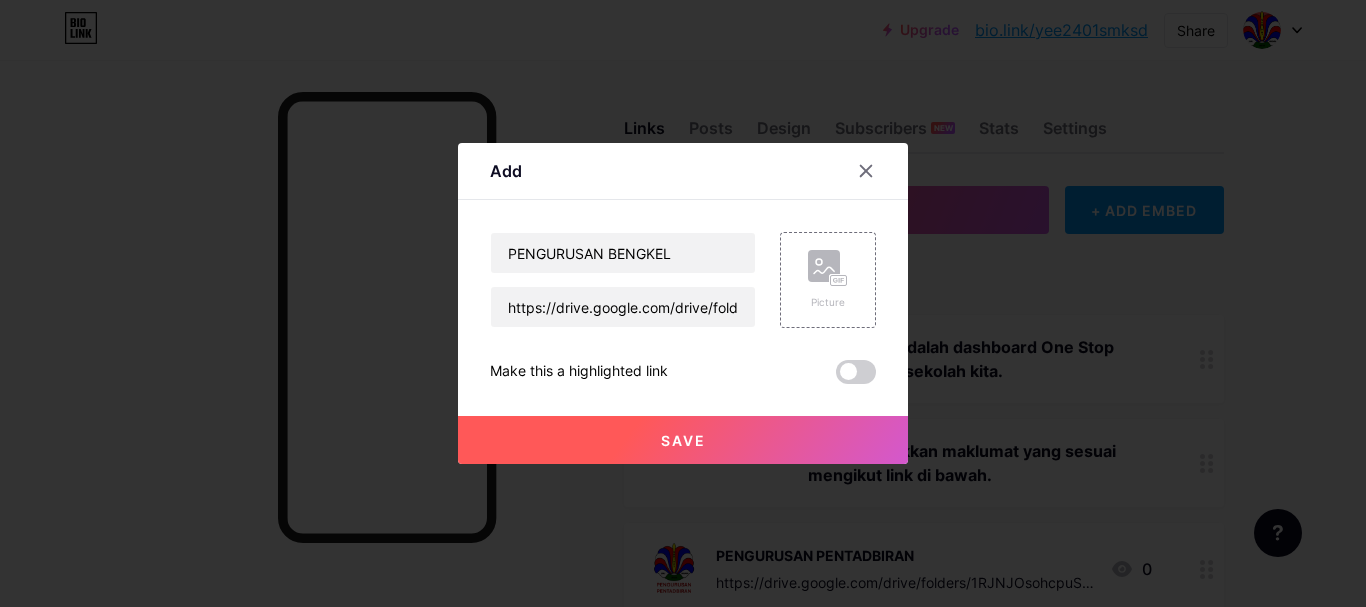 click on "Save" at bounding box center [683, 440] 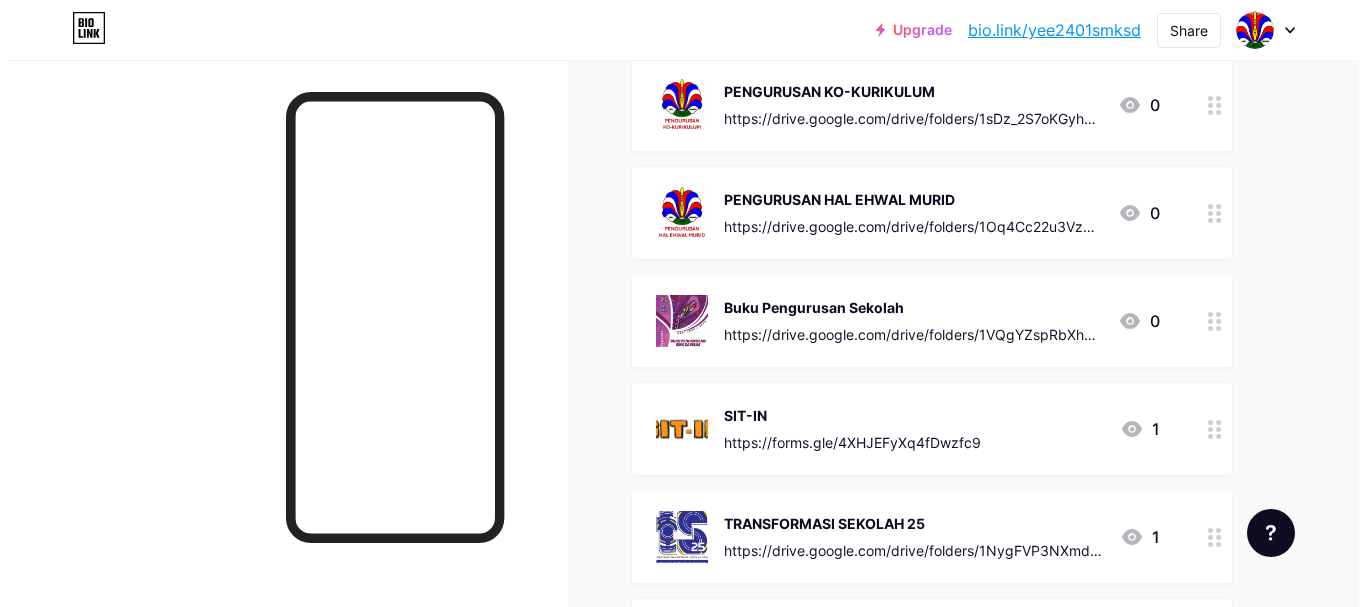 scroll, scrollTop: 108, scrollLeft: 0, axis: vertical 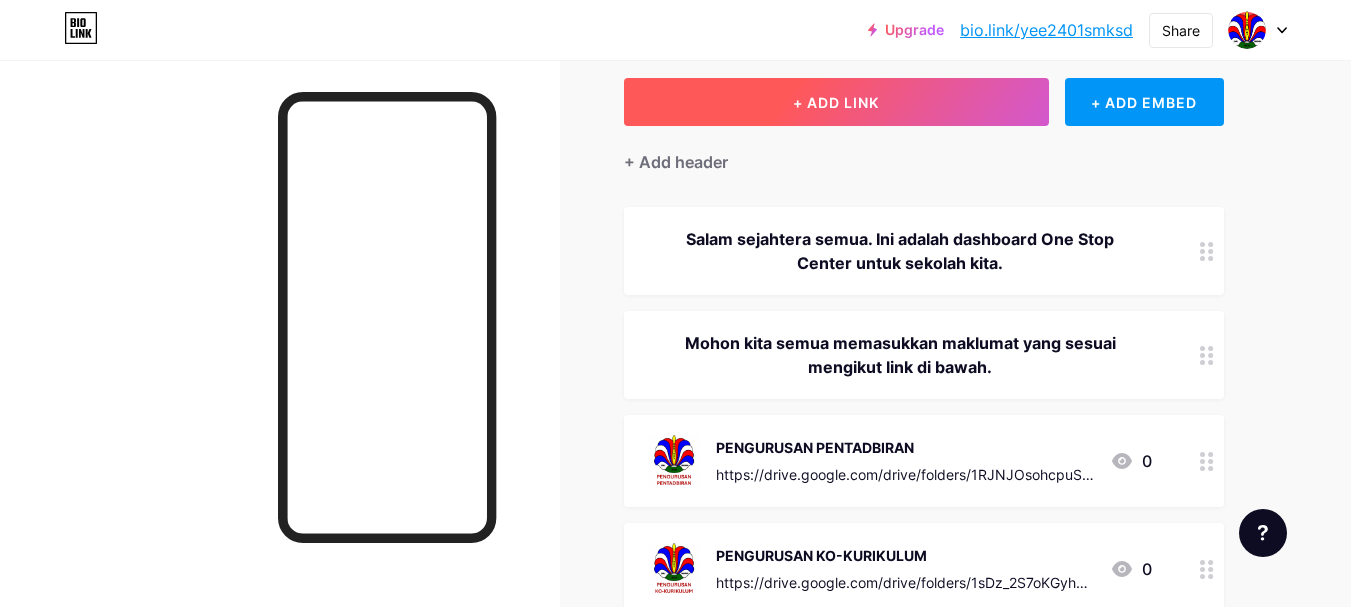 click on "+ ADD LINK" at bounding box center (836, 102) 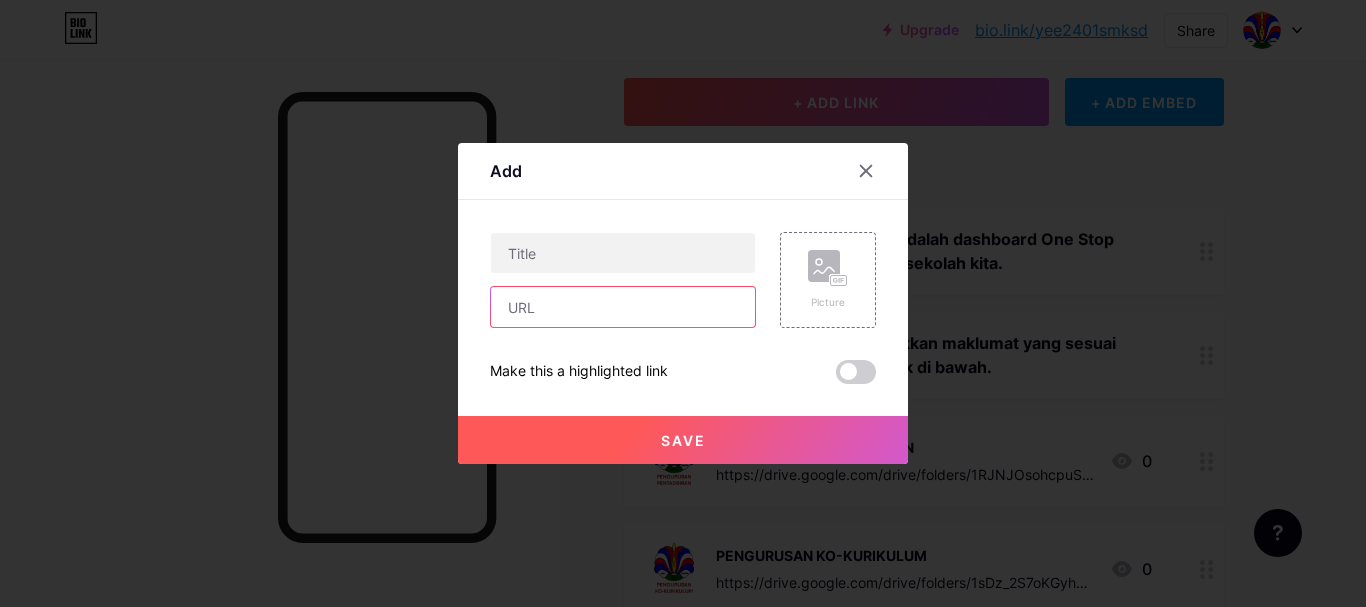 click at bounding box center [623, 307] 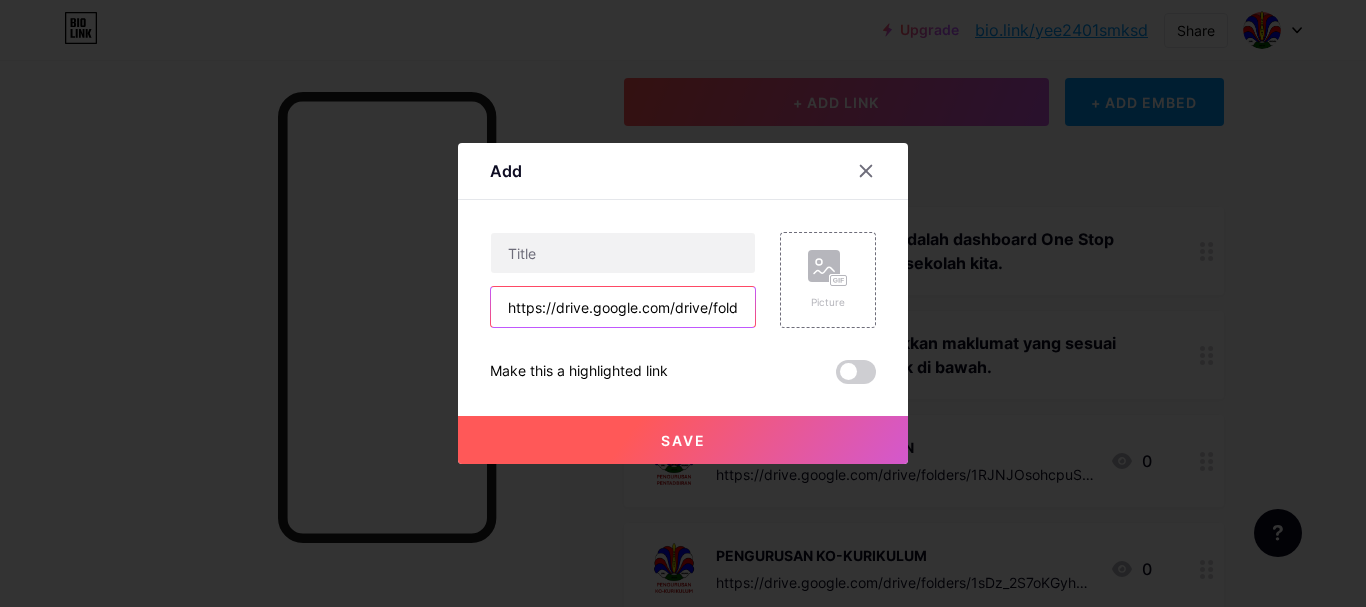 scroll, scrollTop: 0, scrollLeft: 404, axis: horizontal 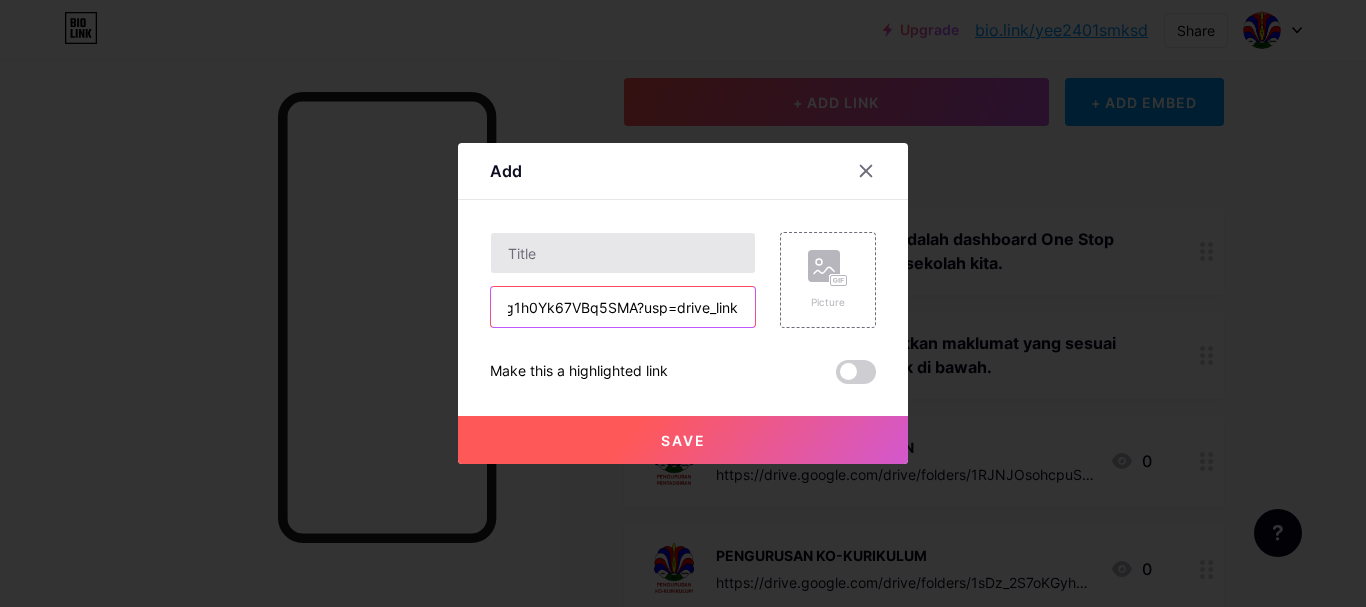 type on "https://drive.google.com/drive/folders/1V7YAuCYr7fT8q6921g1h0Yk67VBq5SMA?usp=drive_link" 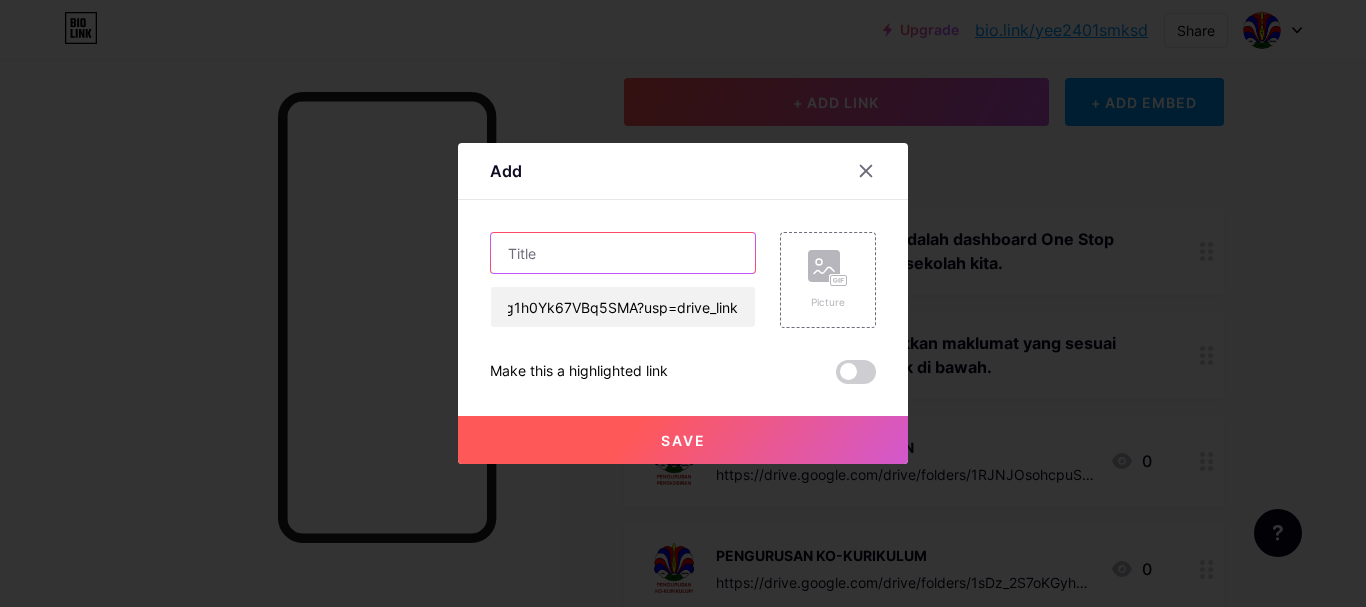 scroll, scrollTop: 0, scrollLeft: 0, axis: both 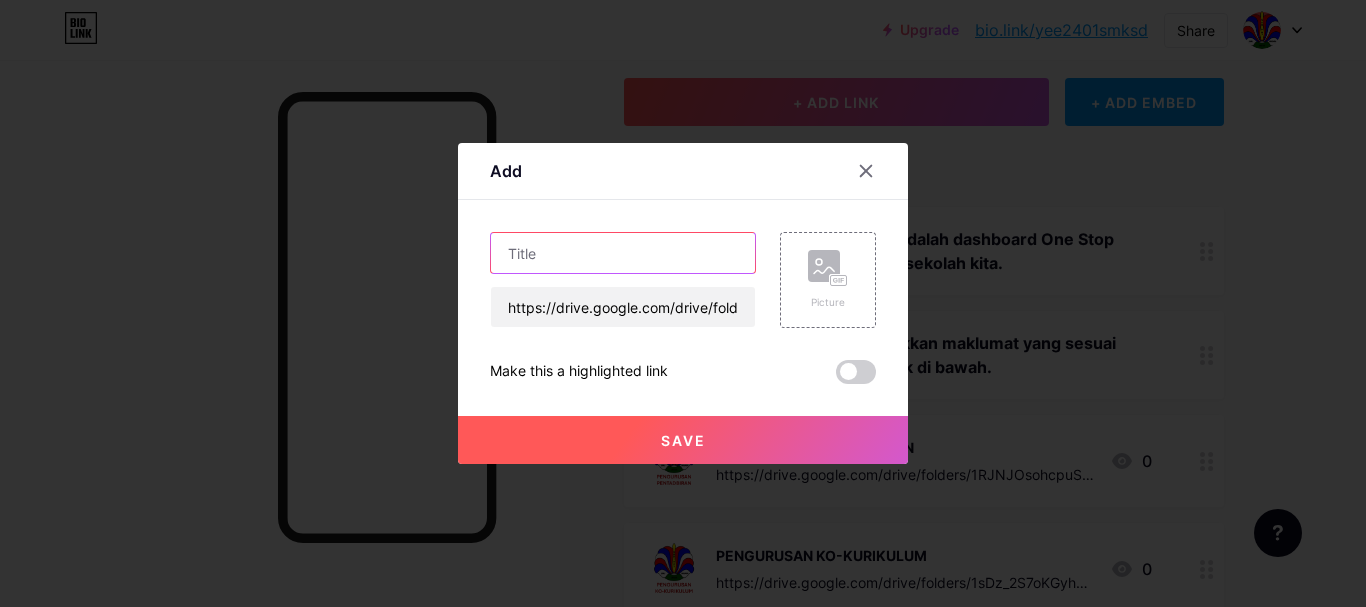 click at bounding box center (623, 253) 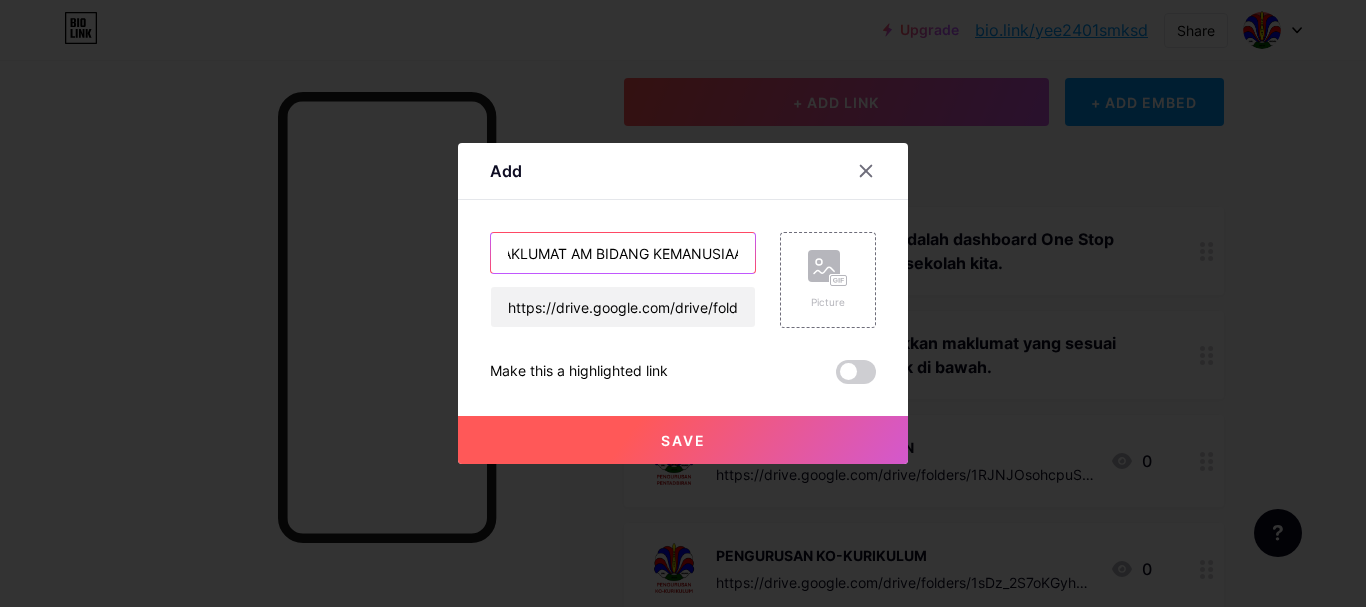 scroll, scrollTop: 0, scrollLeft: 38, axis: horizontal 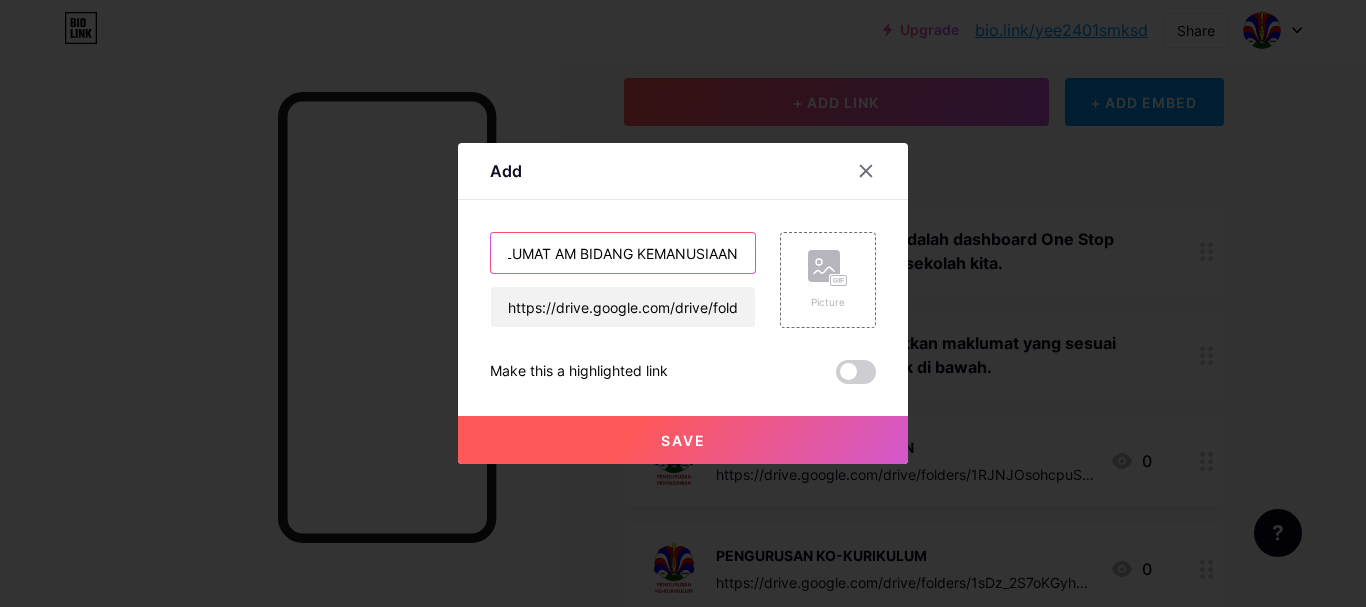type on "MAKLUMAT AM BIDANG KEMANUSIAAN" 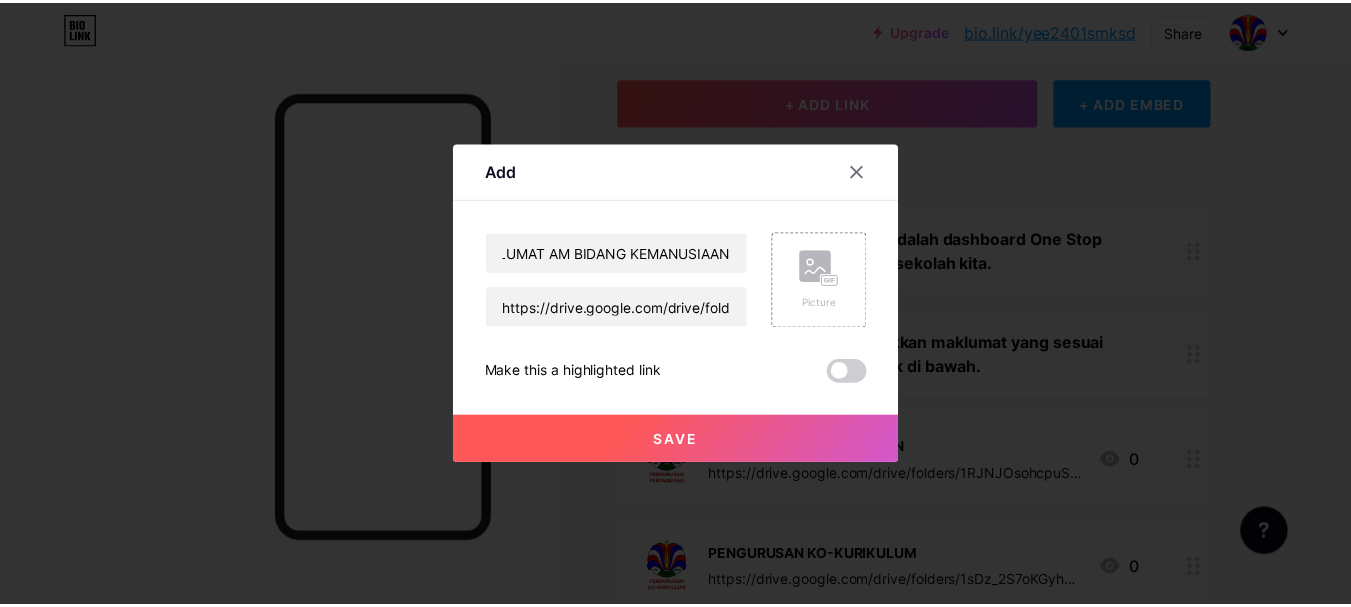 scroll, scrollTop: 0, scrollLeft: 0, axis: both 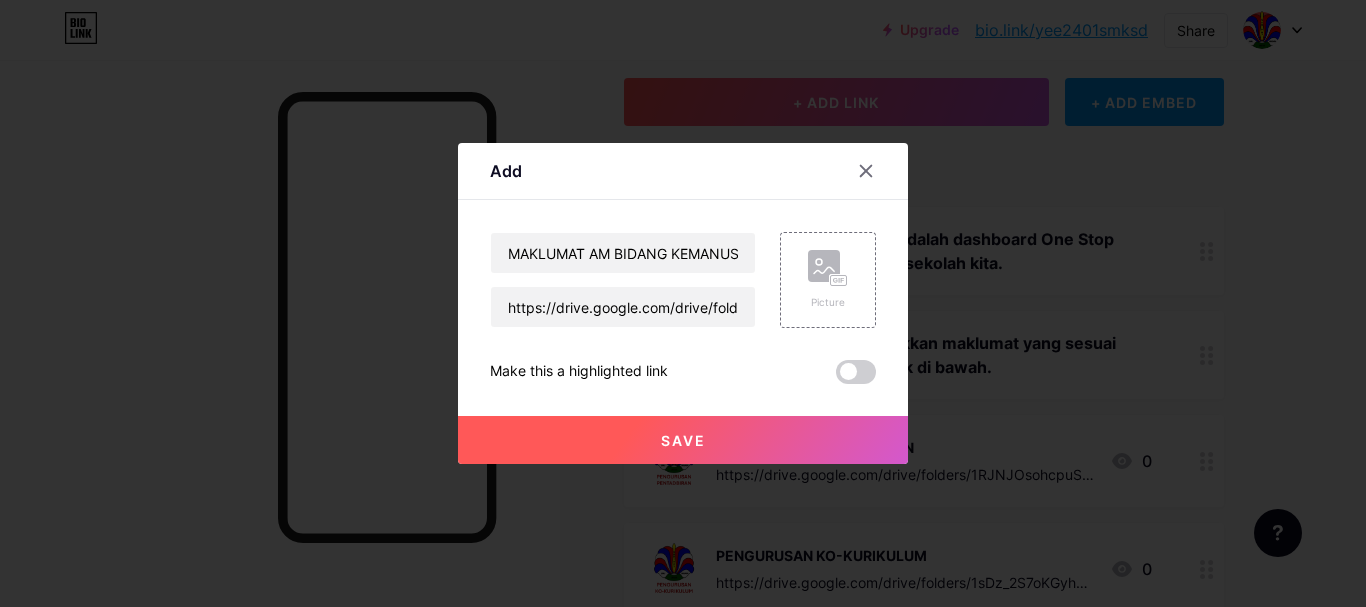 click on "Save" at bounding box center (683, 440) 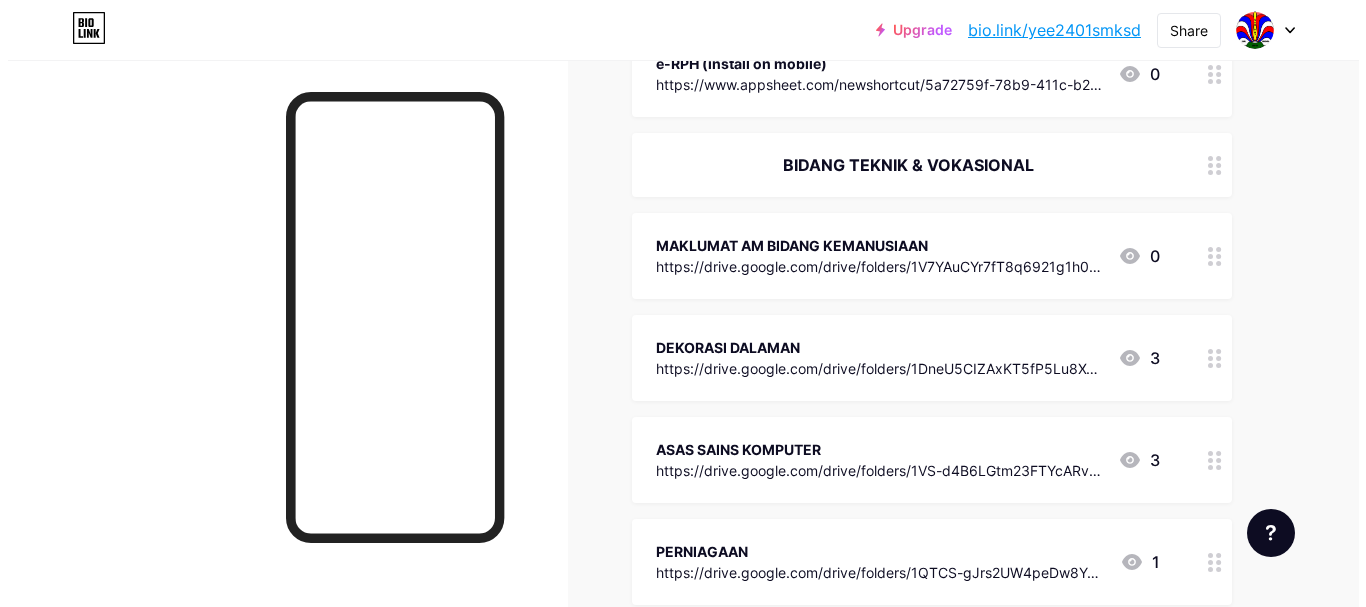 scroll, scrollTop: 2663, scrollLeft: 0, axis: vertical 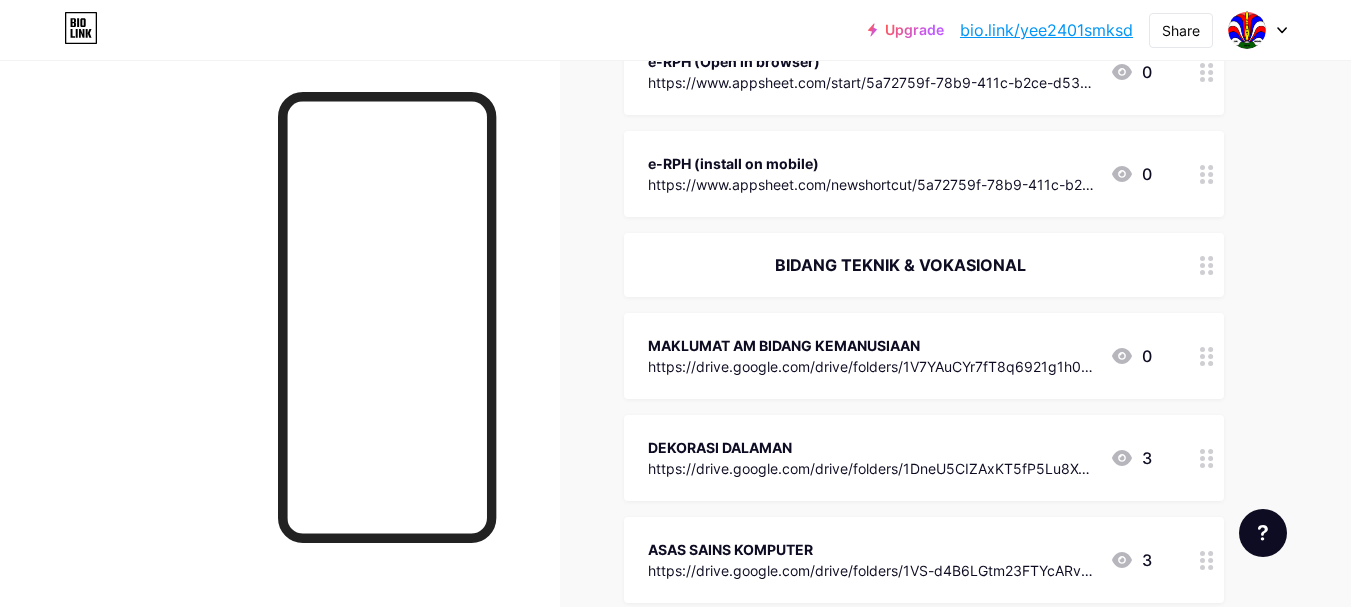 click 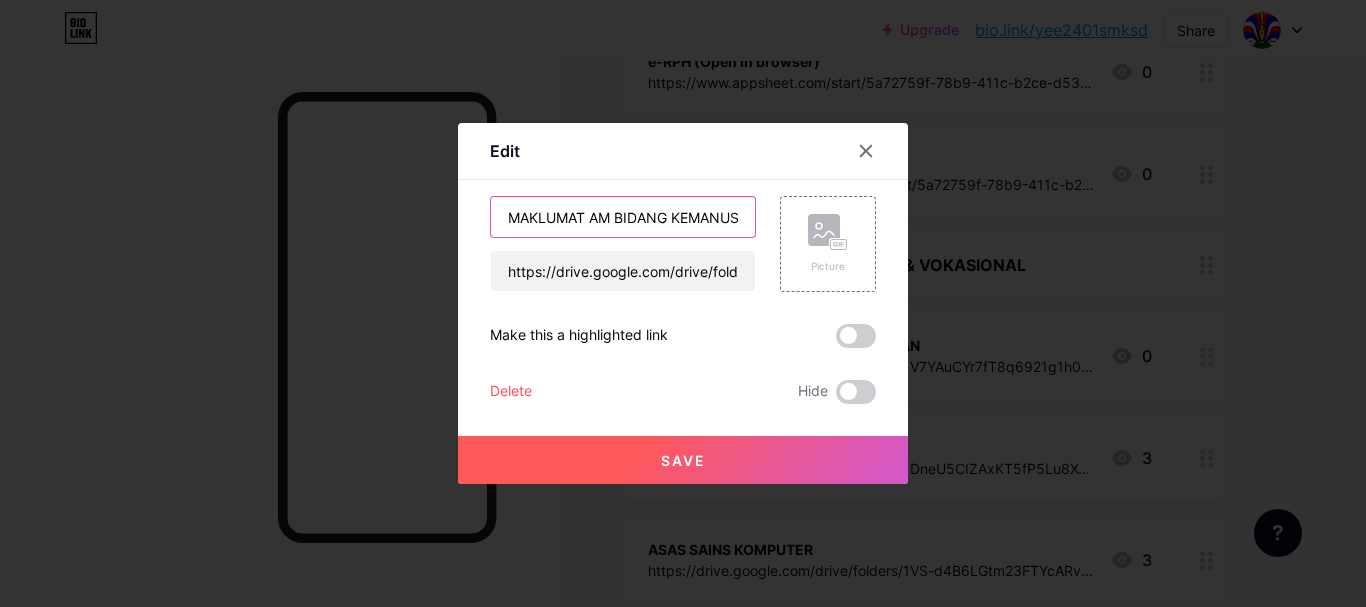 click on "MAKLUMAT AM BIDANG KEMANUSIAAN" at bounding box center (623, 217) 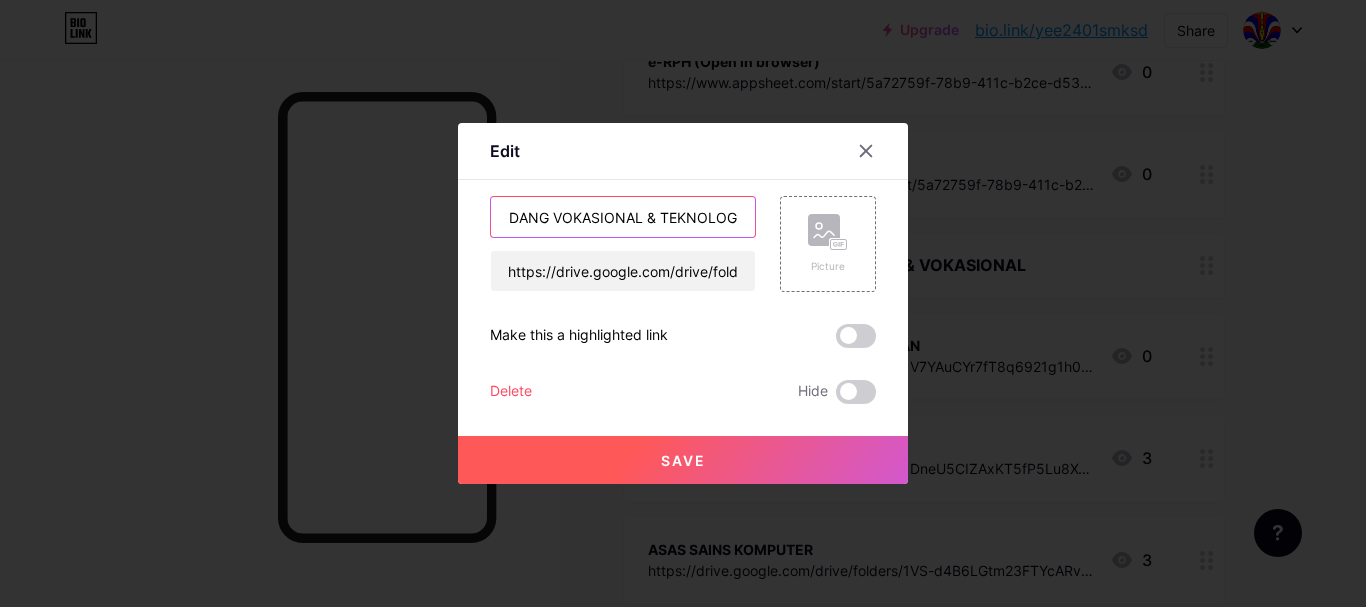 scroll, scrollTop: 0, scrollLeft: 122, axis: horizontal 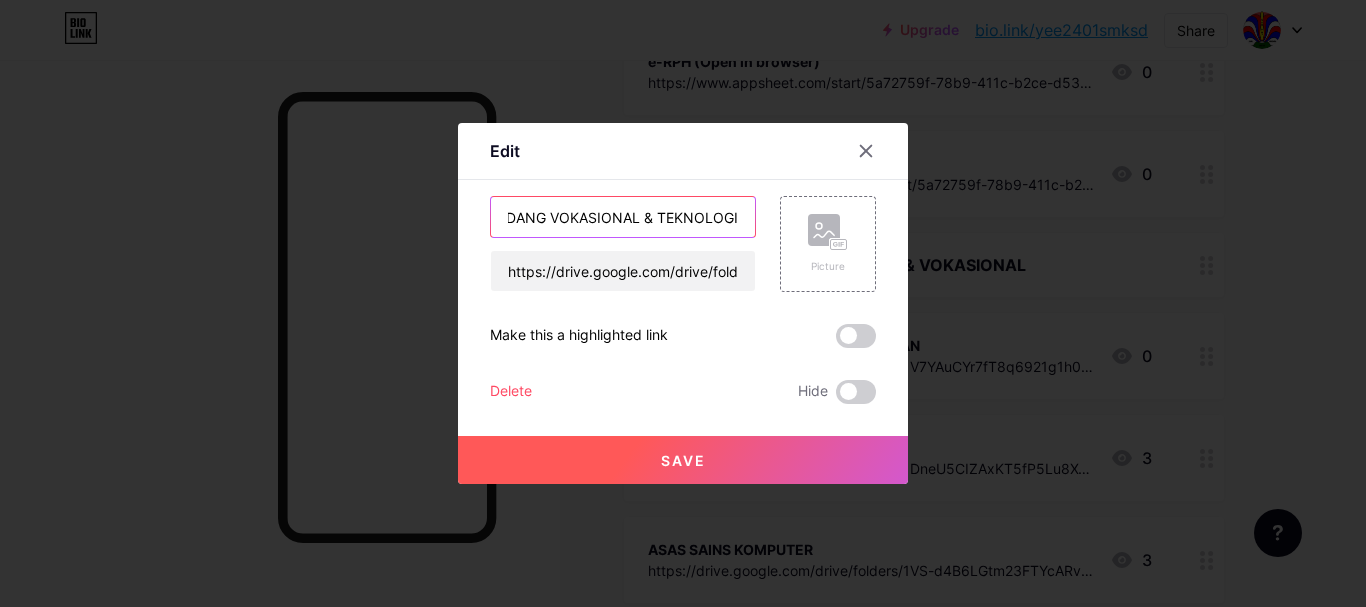 type on "MAKLUMAT AM BIDANG VOKASIONAL & TEKNOLOGI" 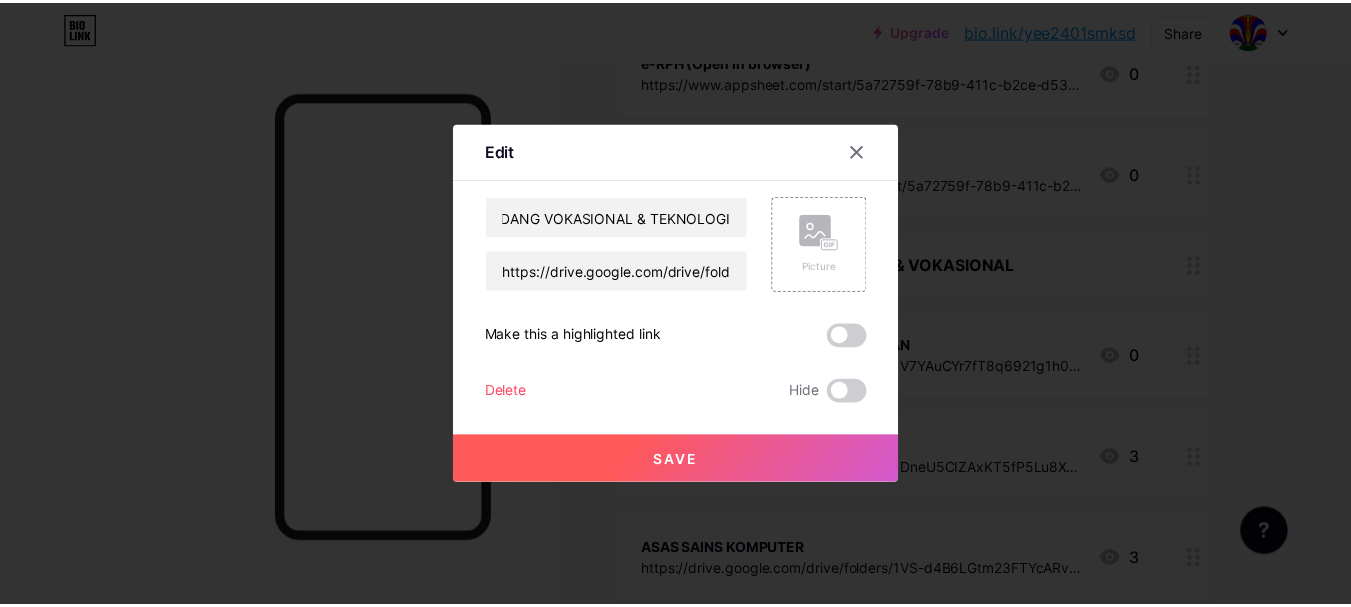 scroll, scrollTop: 0, scrollLeft: 0, axis: both 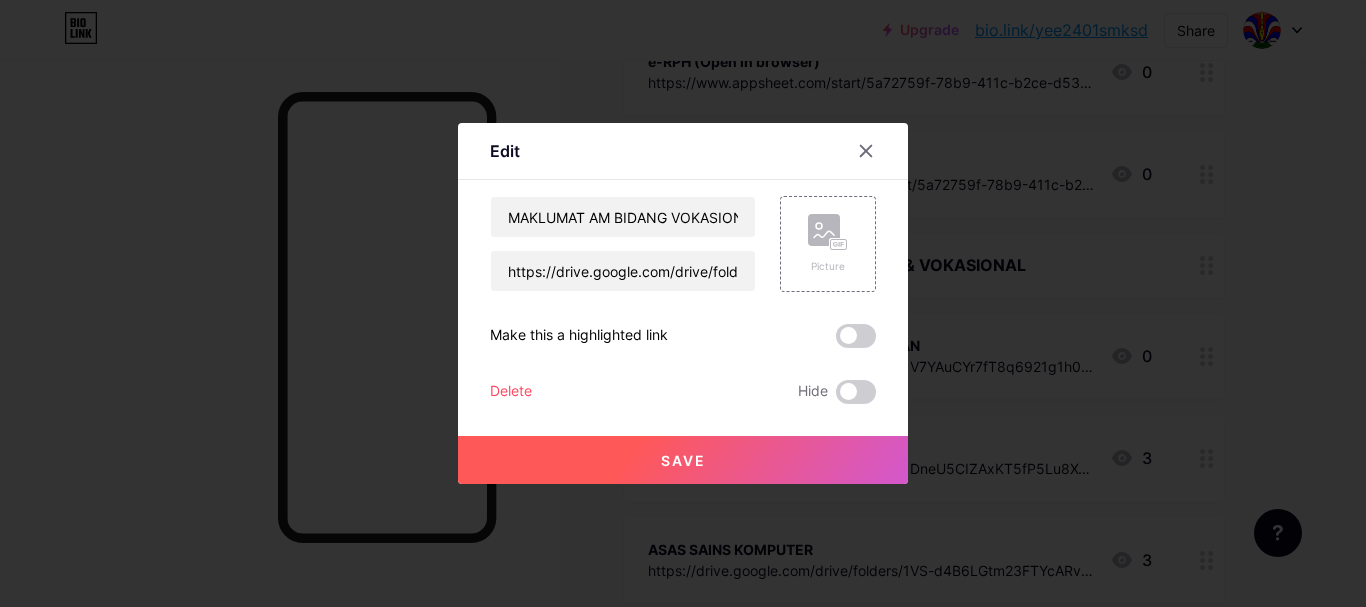 click on "Save" at bounding box center (683, 460) 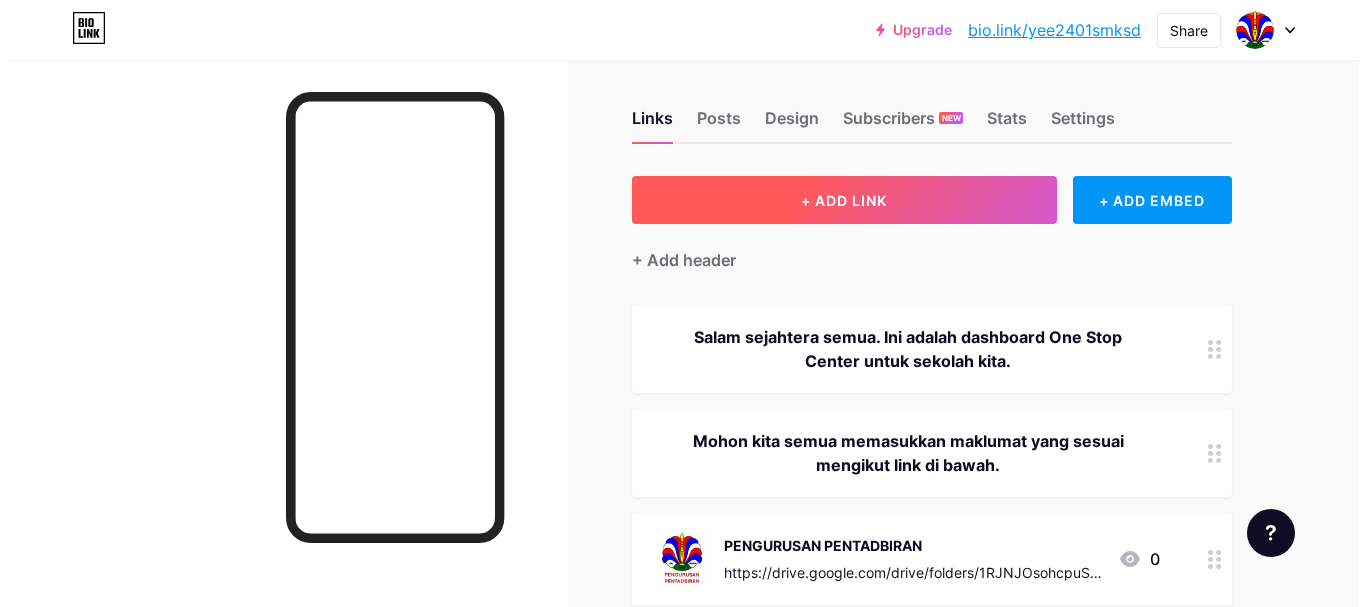 scroll, scrollTop: 0, scrollLeft: 0, axis: both 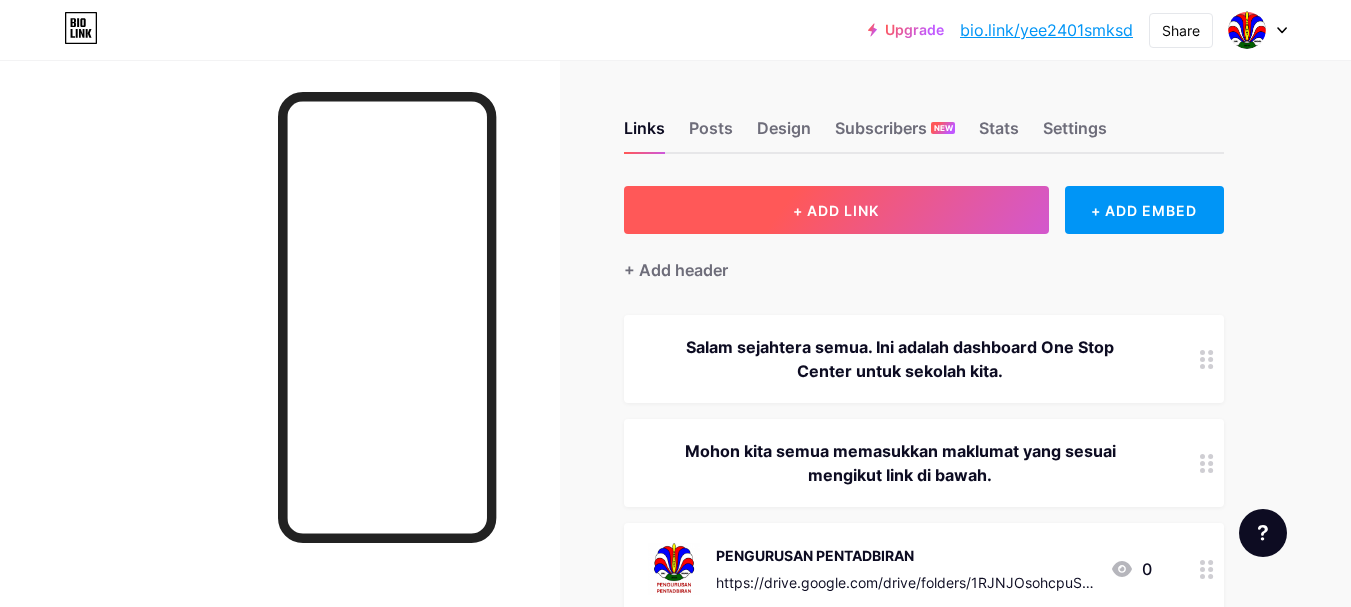 click on "+ ADD LINK" at bounding box center (836, 210) 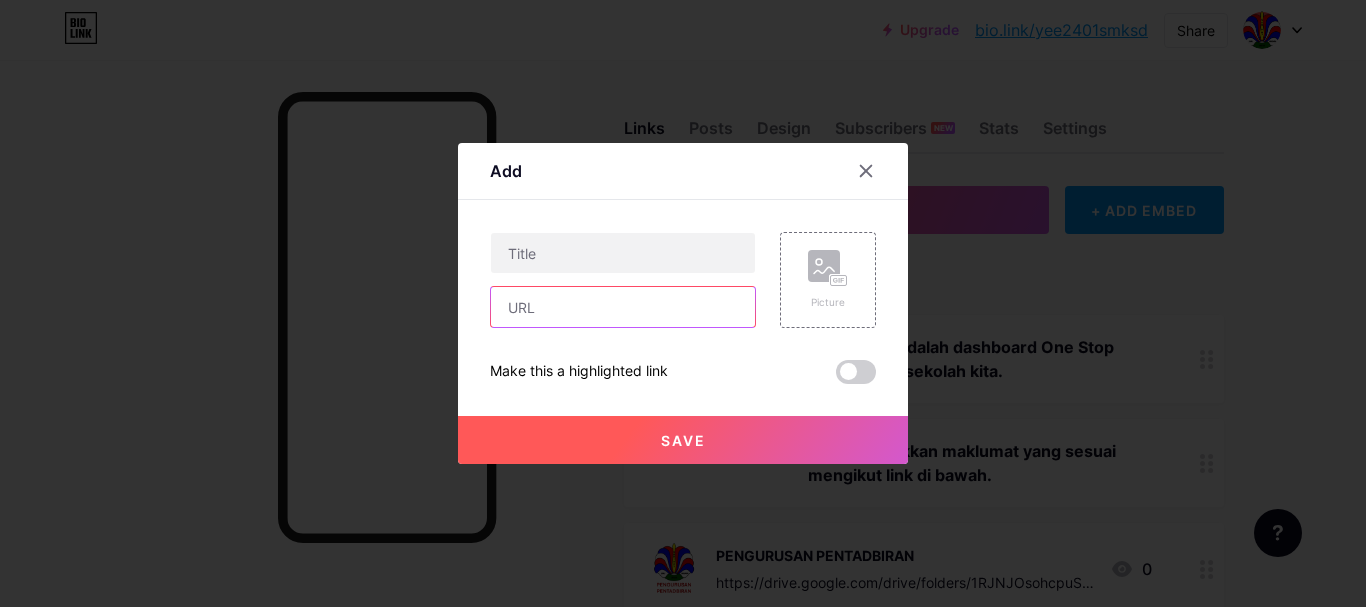click at bounding box center [623, 307] 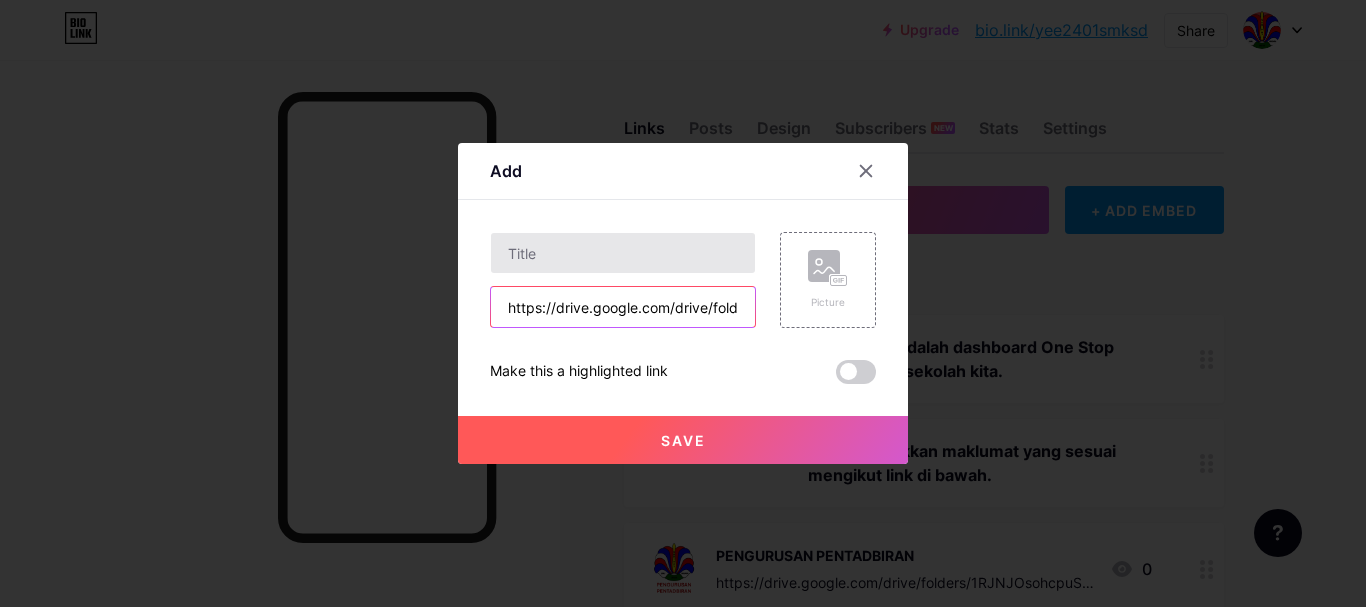 scroll, scrollTop: 0, scrollLeft: 398, axis: horizontal 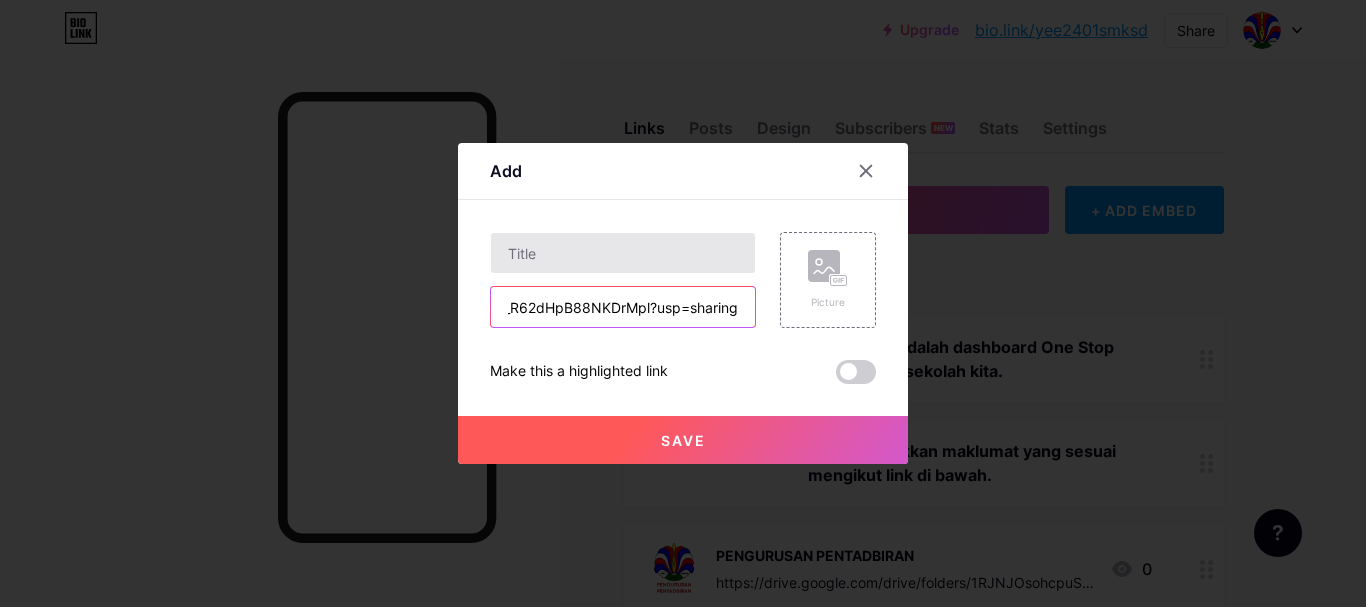 type on "https://drive.google.com/drive/folders/1oBML1VwdF89PQ1__R62dHpB88NKDrMpl?usp=sharing" 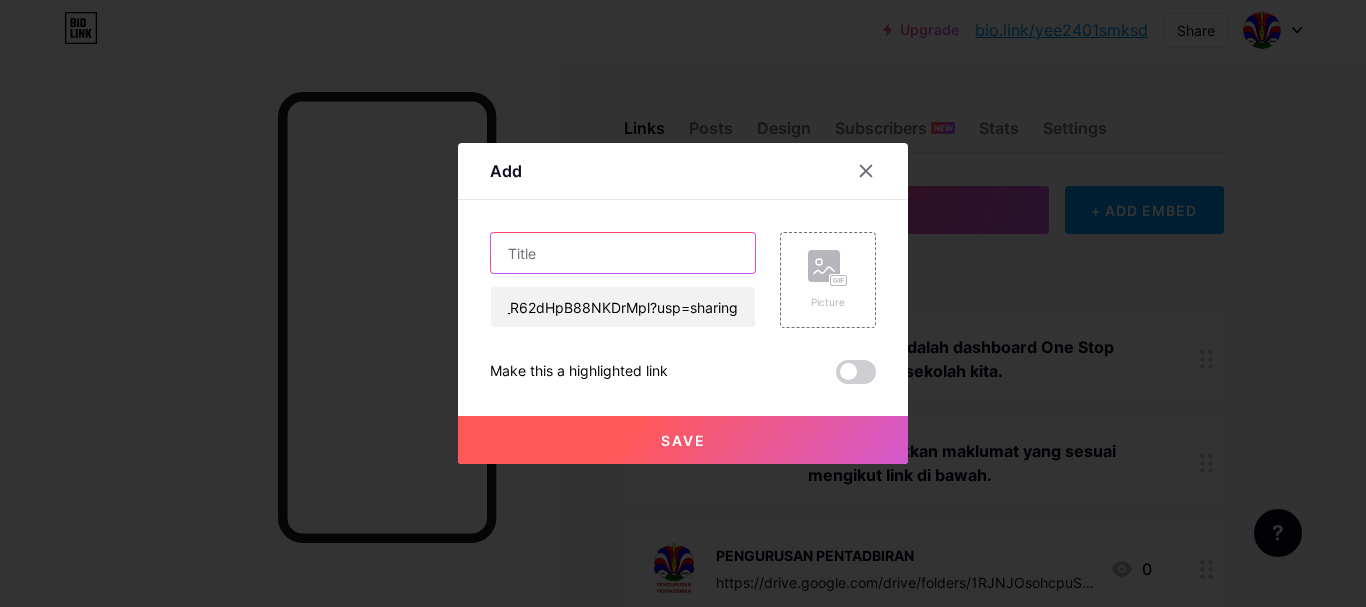 click at bounding box center (623, 253) 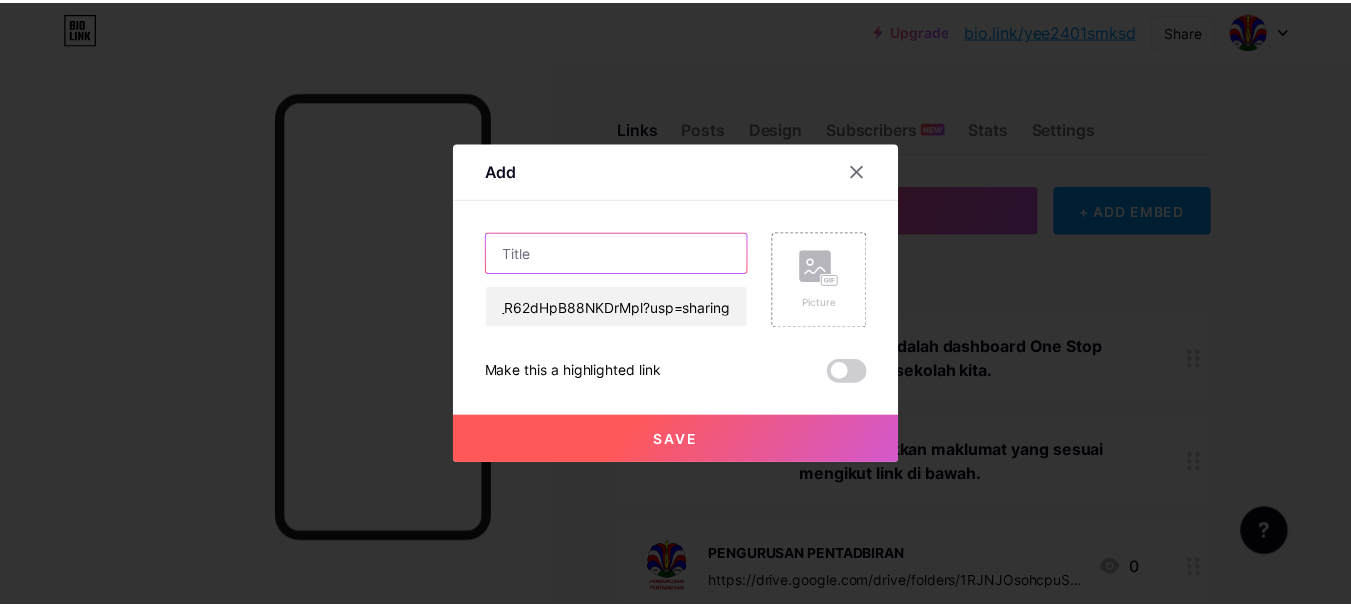scroll, scrollTop: 0, scrollLeft: 0, axis: both 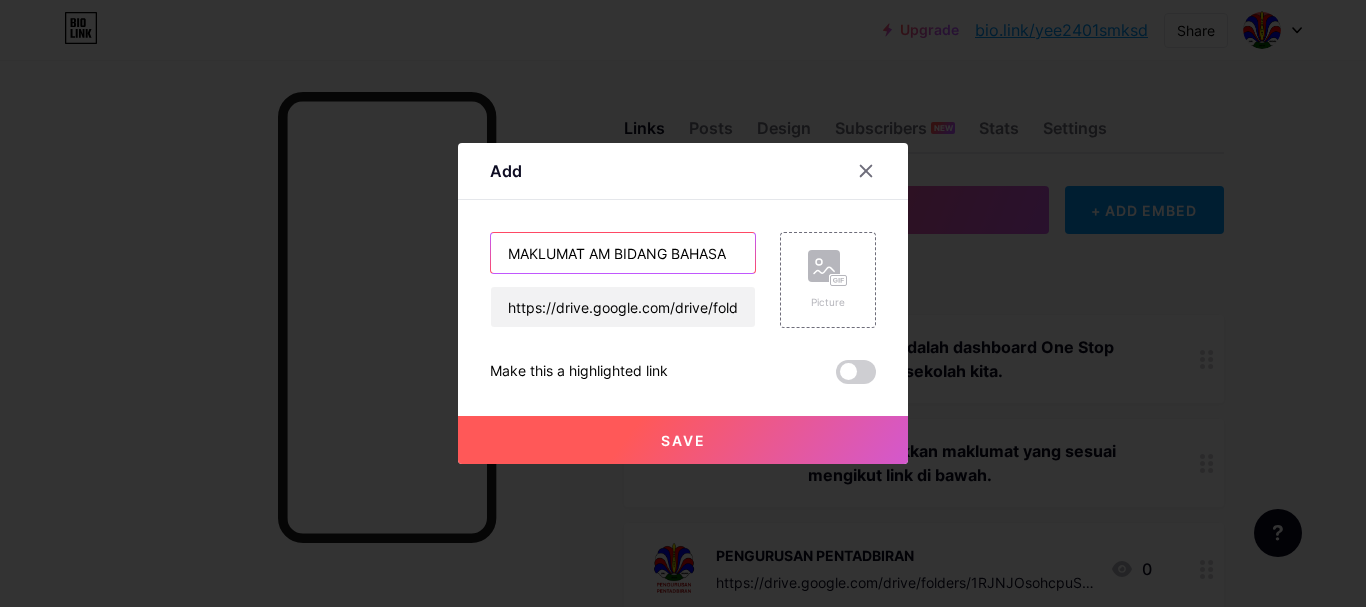 type on "MAKLUMAT AM BIDANG BAHASA" 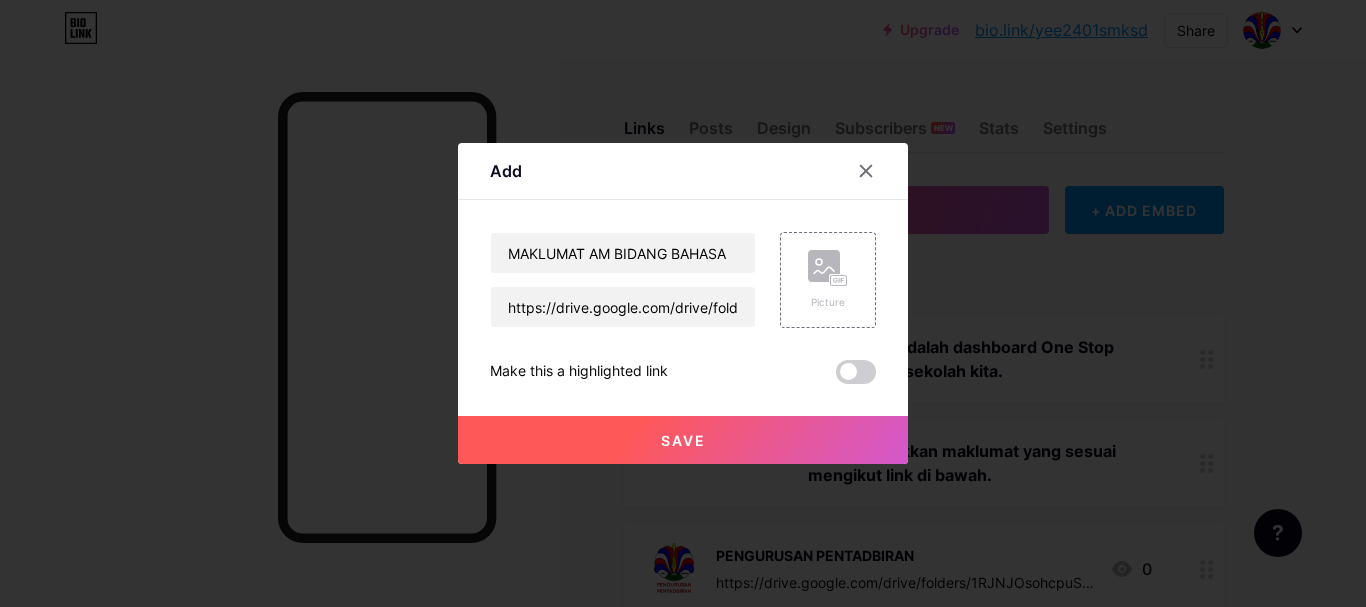 click on "Save" at bounding box center (683, 440) 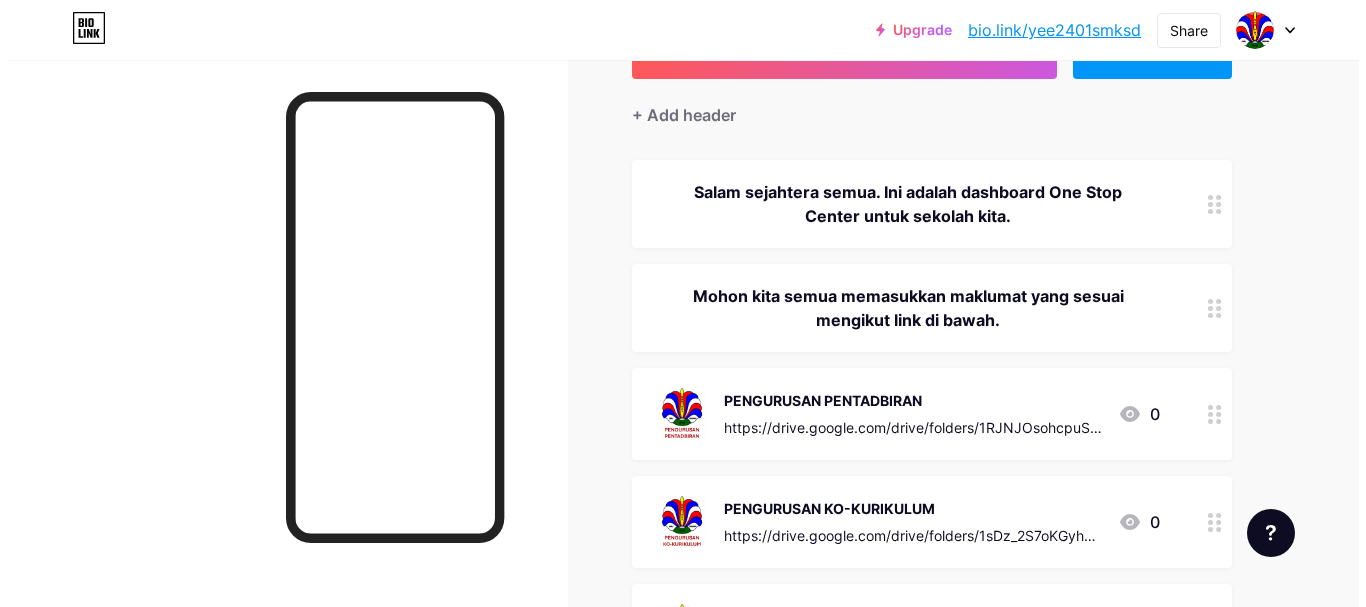 scroll, scrollTop: 0, scrollLeft: 0, axis: both 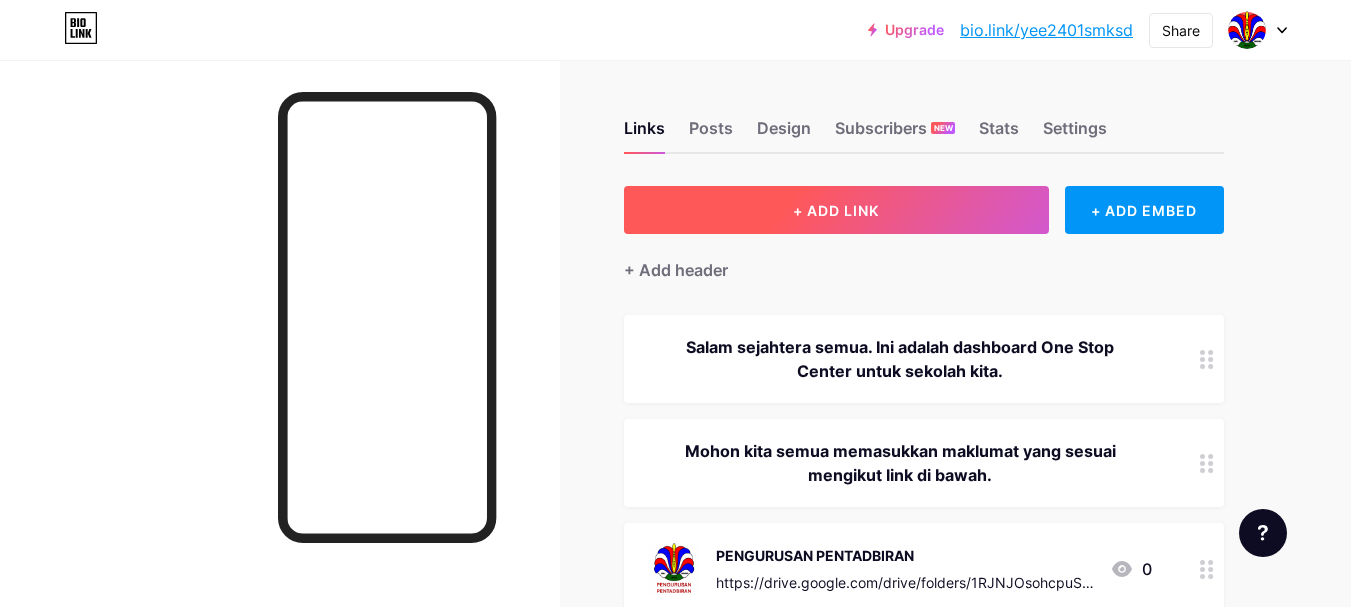 click on "+ ADD LINK" at bounding box center (836, 210) 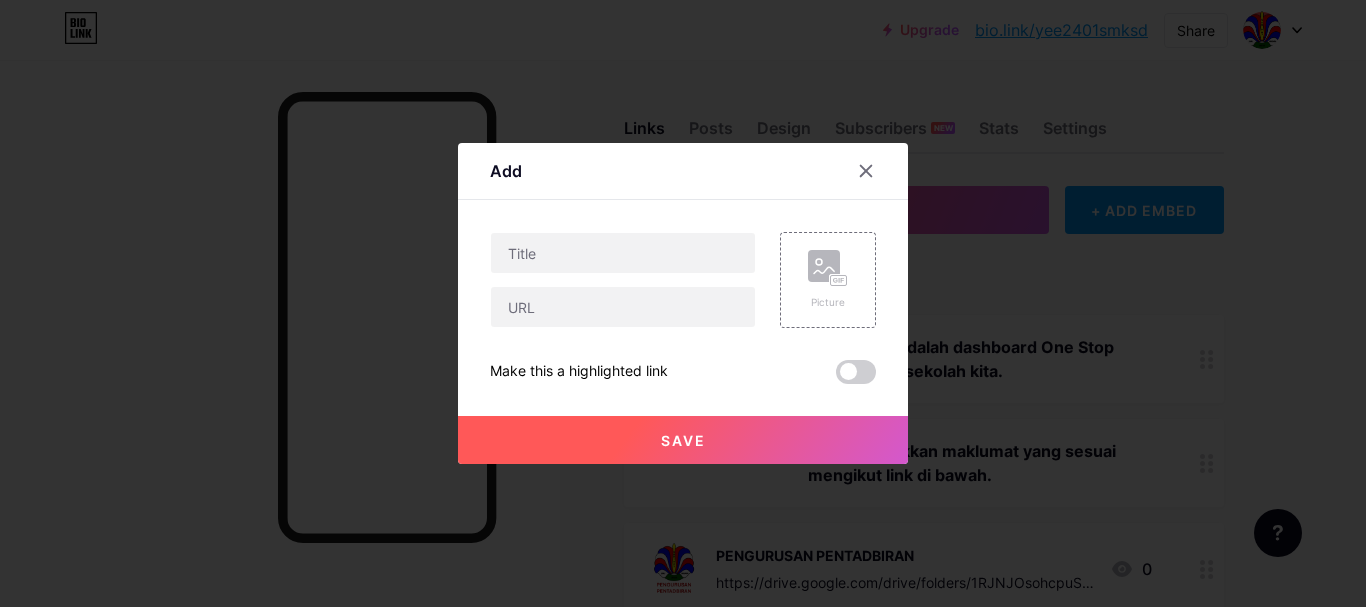click at bounding box center [623, 307] 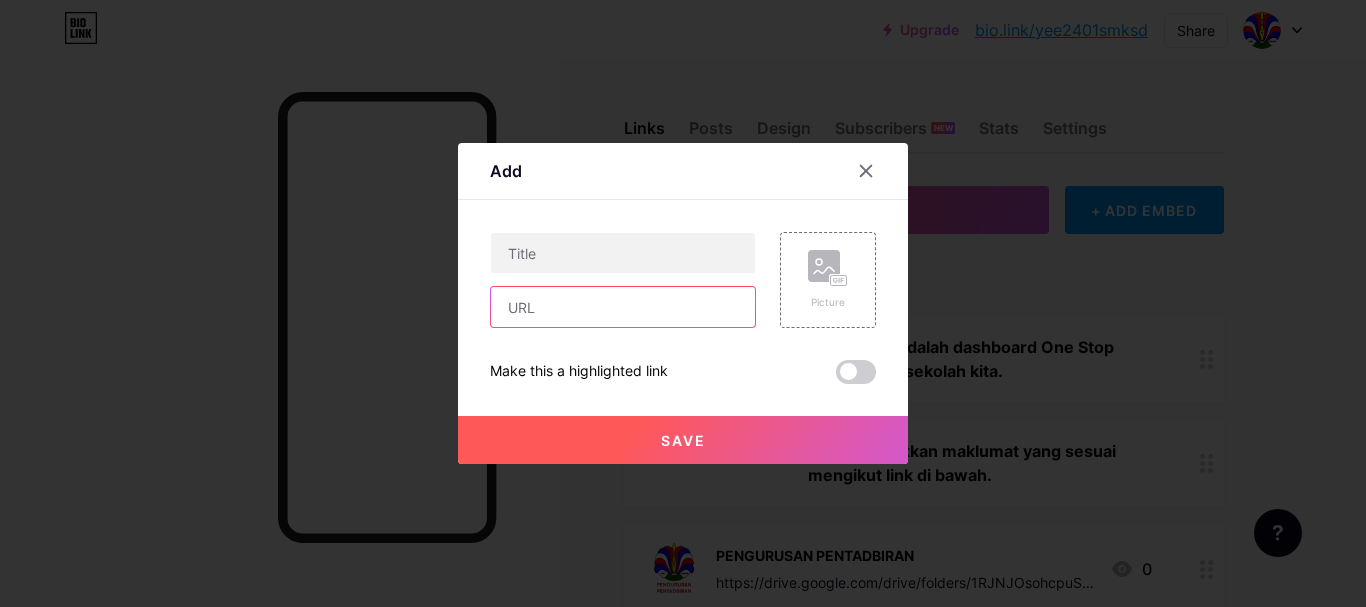 click at bounding box center (623, 307) 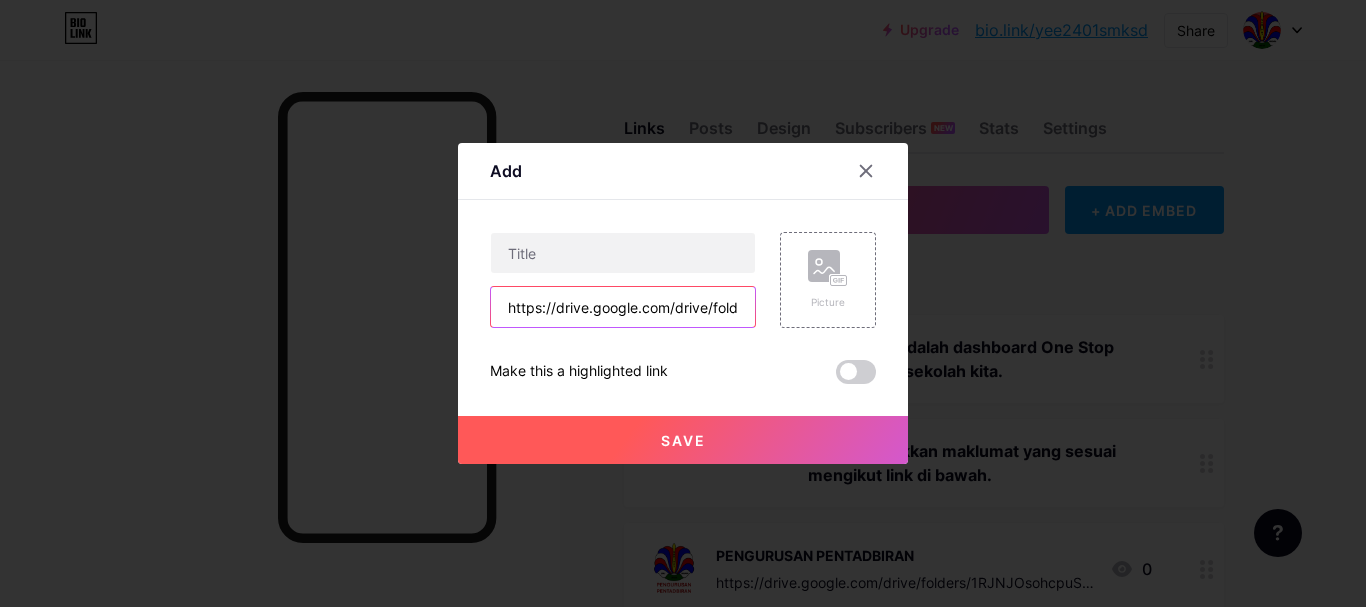 scroll, scrollTop: 0, scrollLeft: 393, axis: horizontal 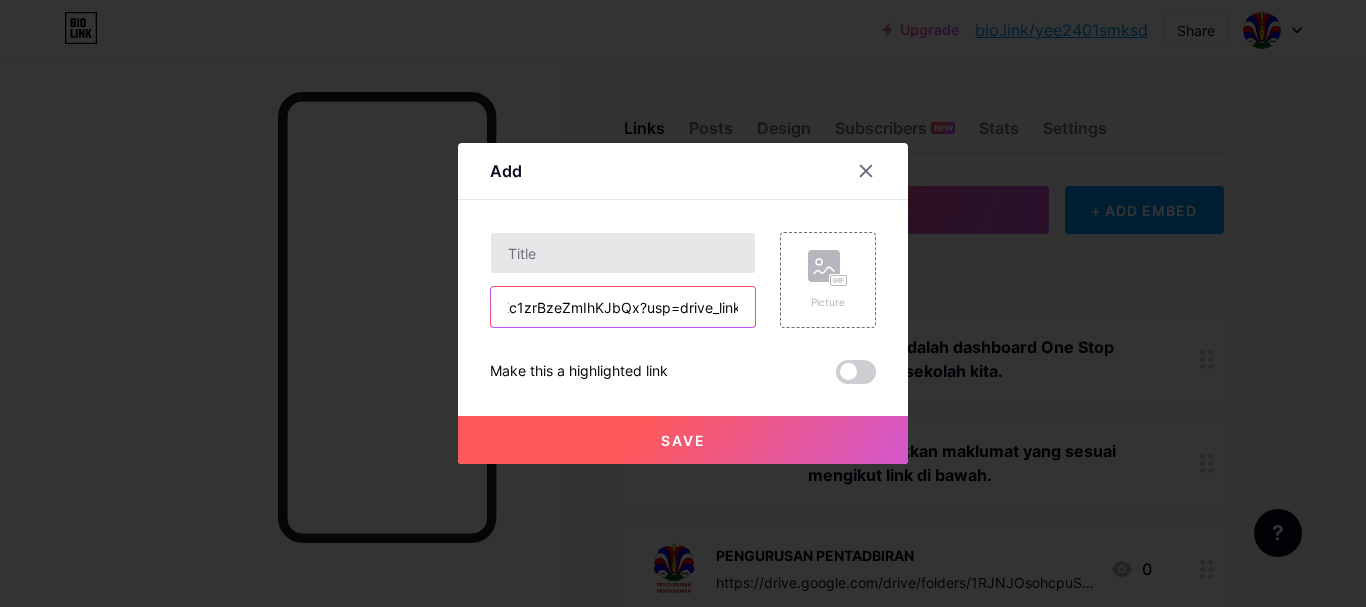 type on "https://drive.google.com/drive/folders/1zckQS_k1uXpafZwEc1zrBzeZmIhKJbQx?usp=drive_link" 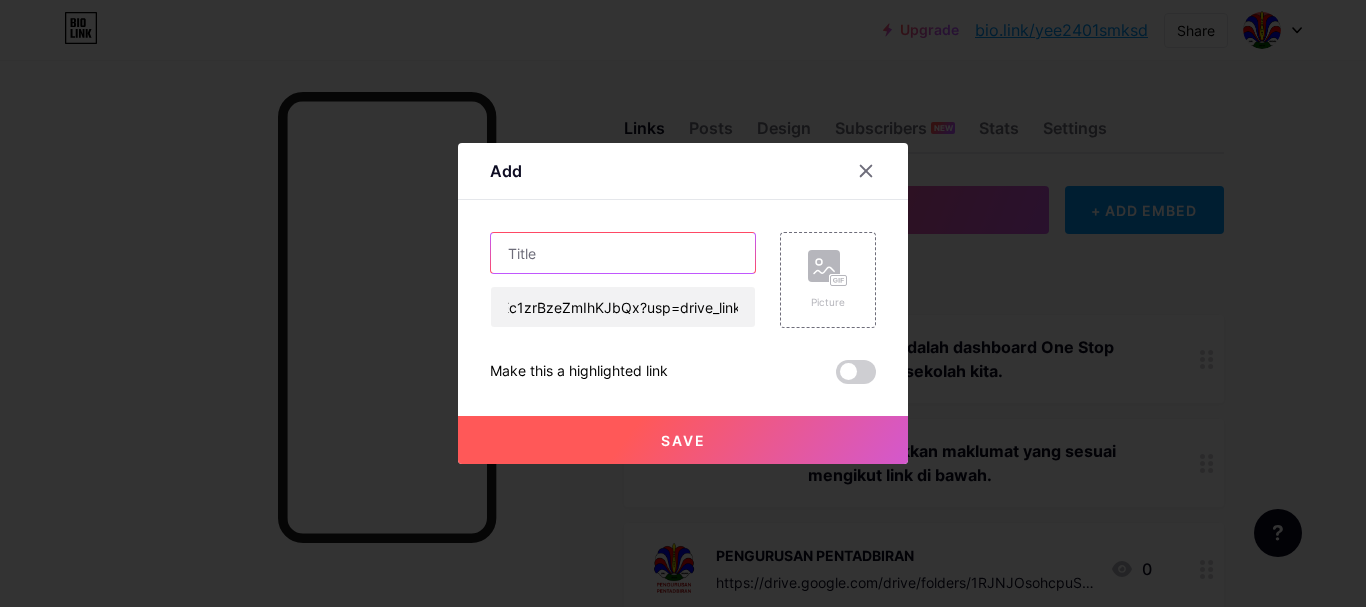 click at bounding box center (623, 253) 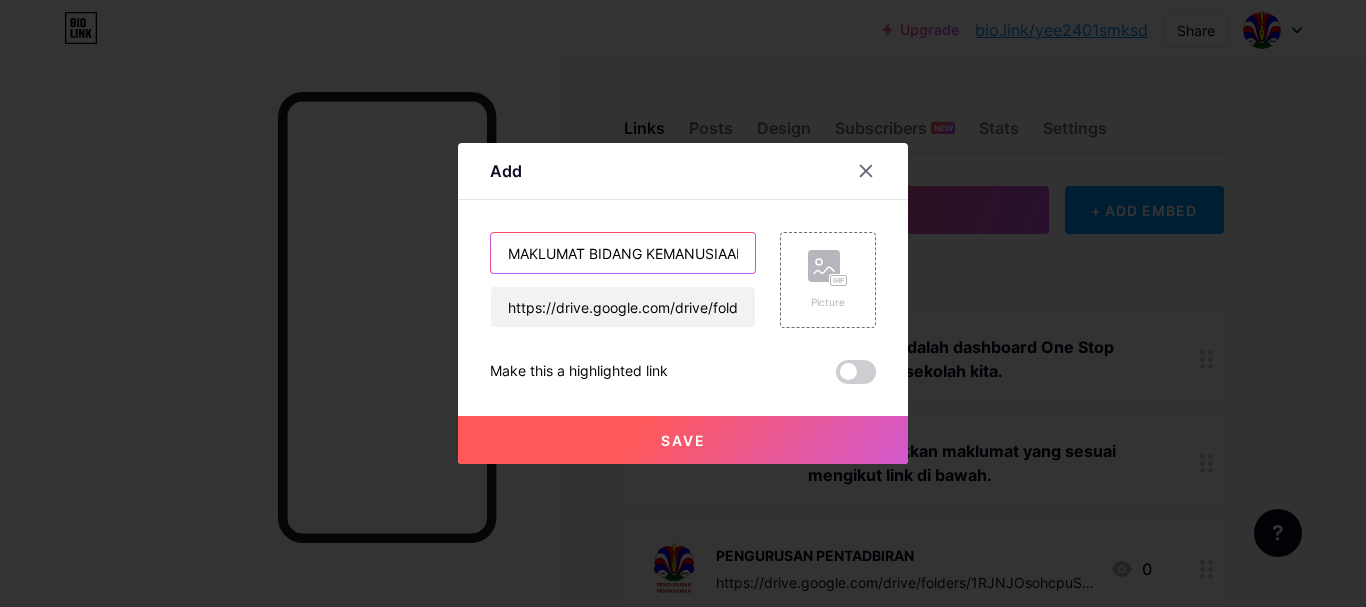scroll, scrollTop: 0, scrollLeft: 12, axis: horizontal 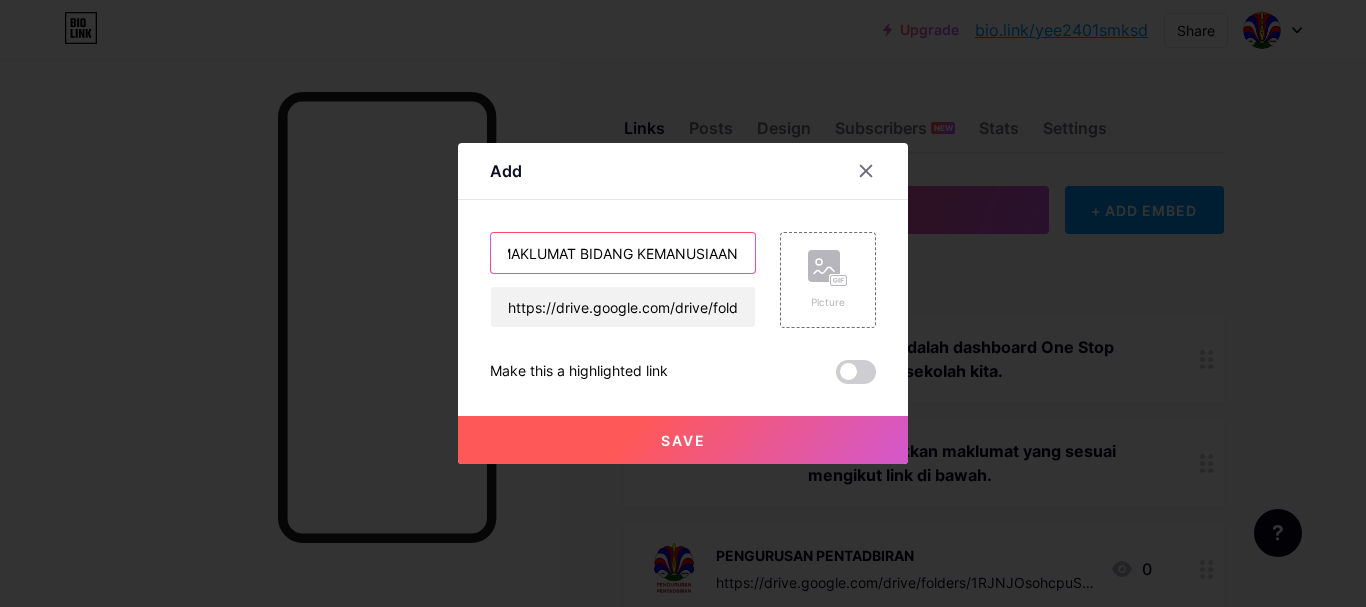 type on "MAKLUMAT BIDANG KEMANUSIAAN" 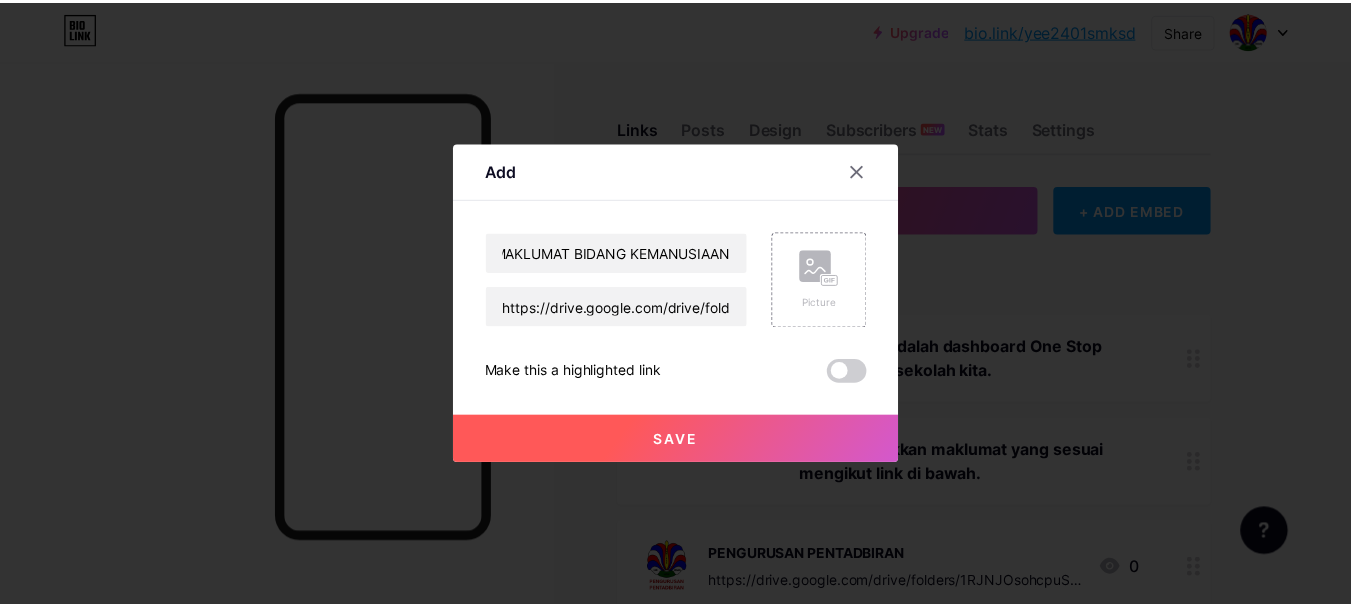 scroll, scrollTop: 0, scrollLeft: 0, axis: both 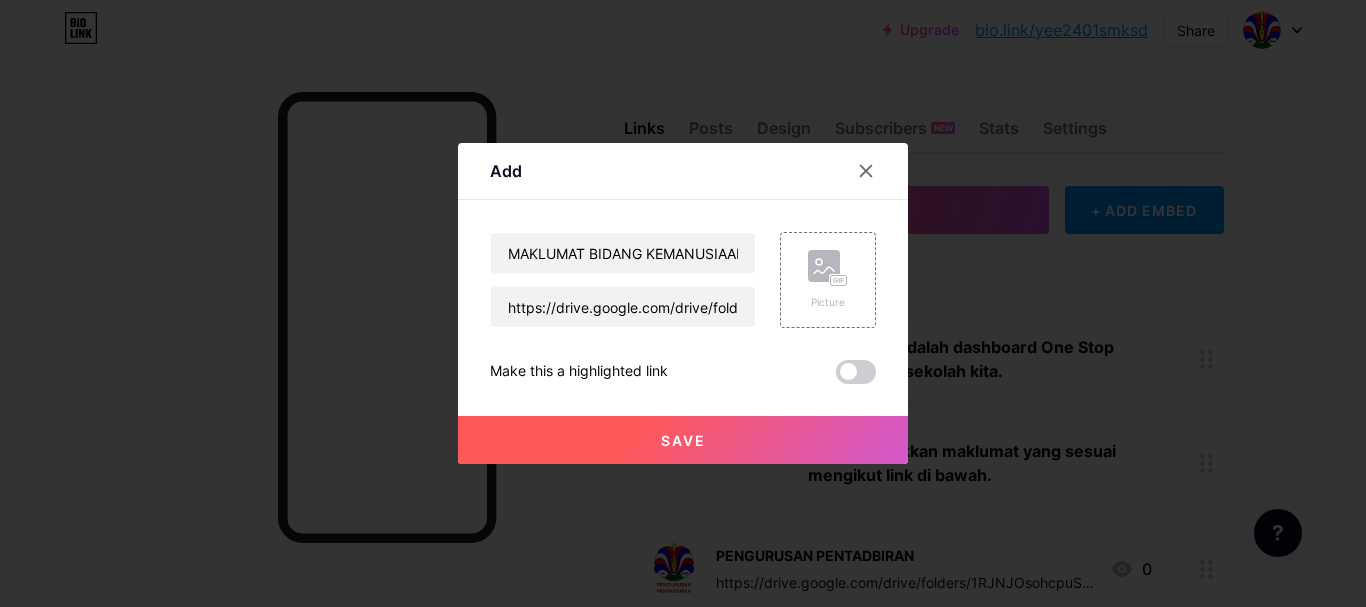 click on "Save" at bounding box center (683, 440) 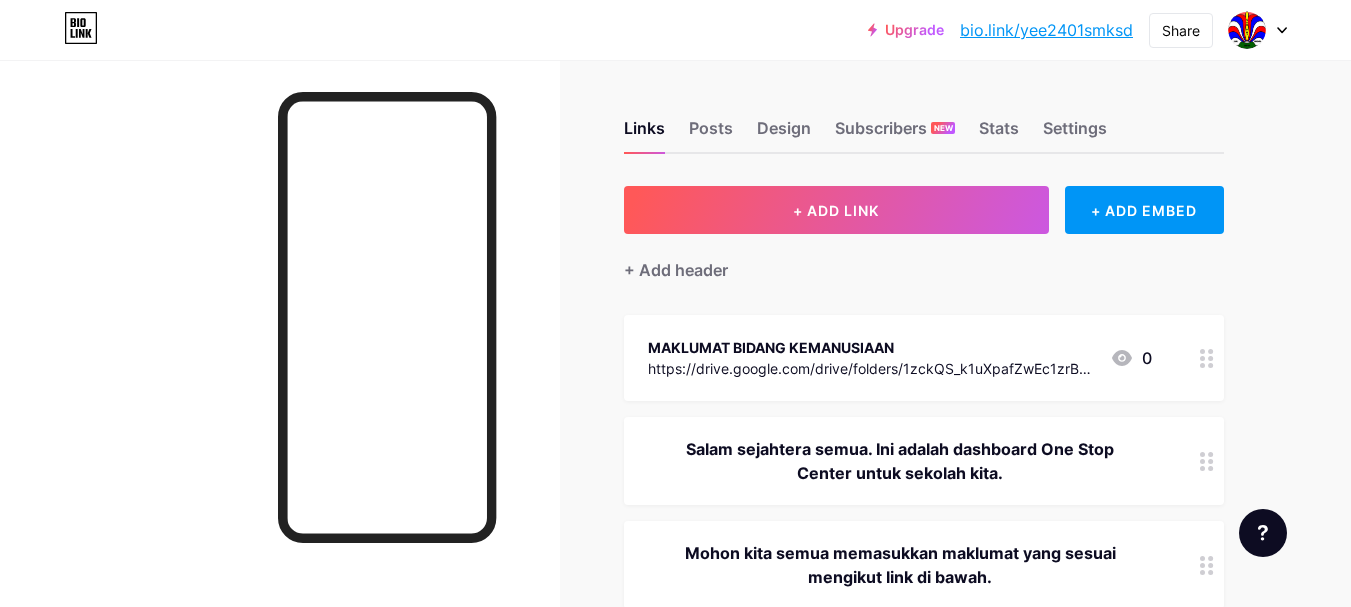click at bounding box center (1207, 358) 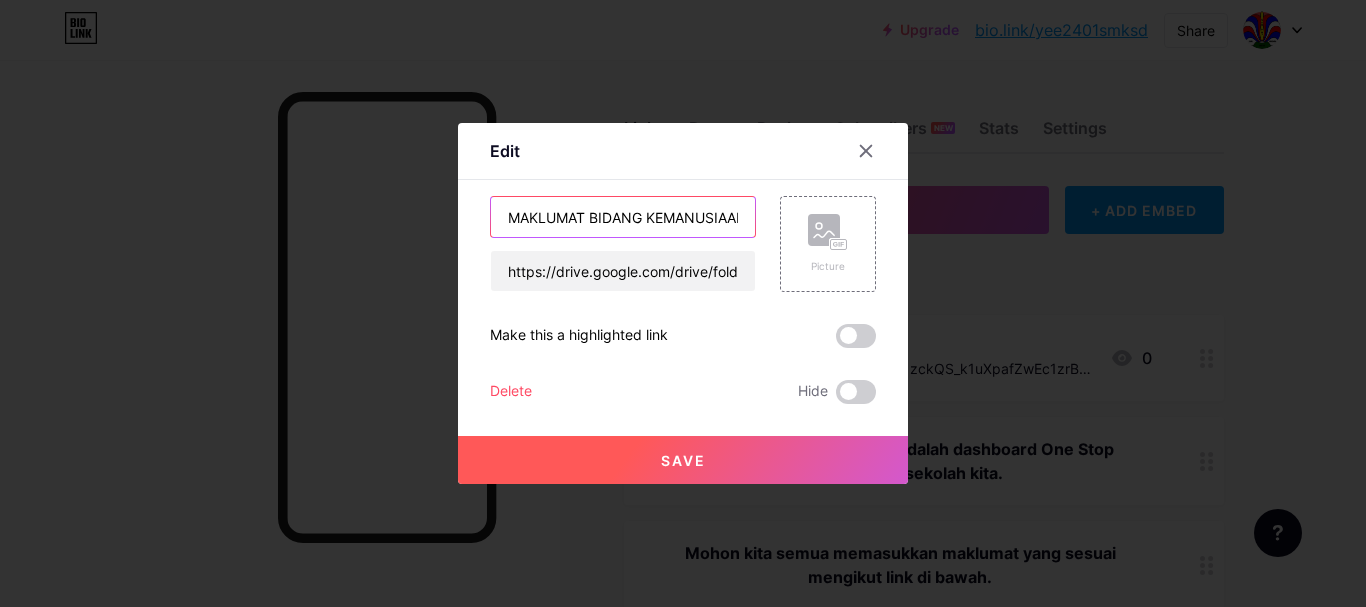 click on "MAKLUMAT BIDANG KEMANUSIAAN" at bounding box center (623, 217) 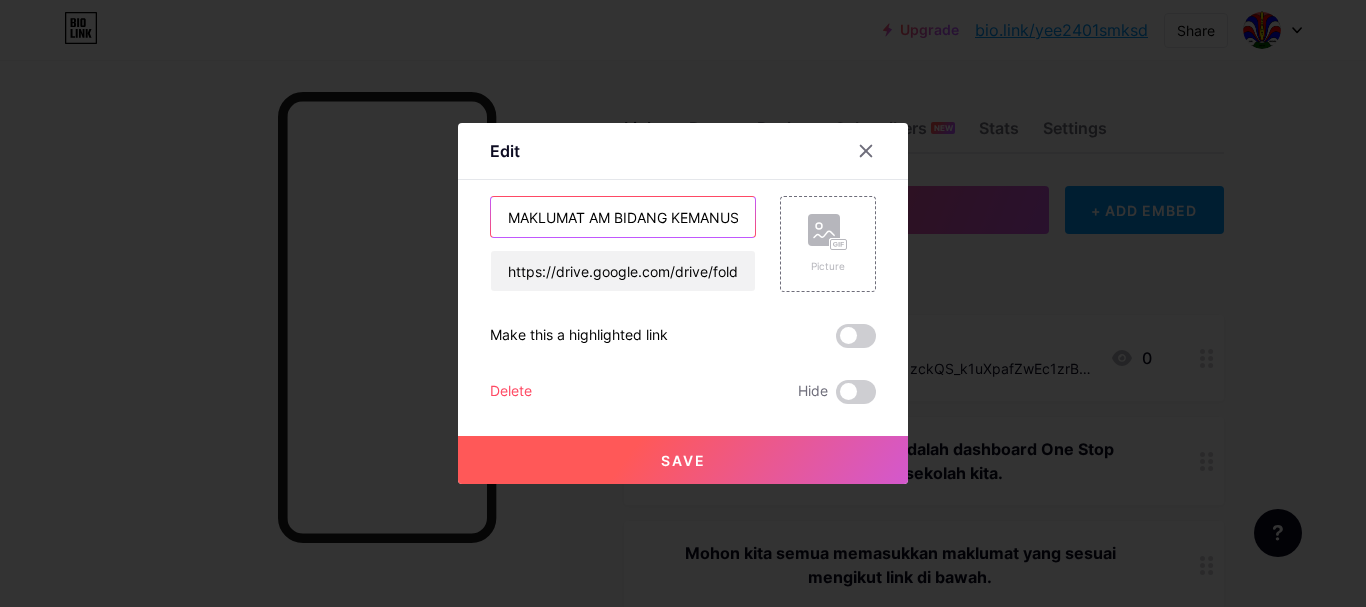 type on "MAKLUMAT AM BIDANG KEMANUSIAAN" 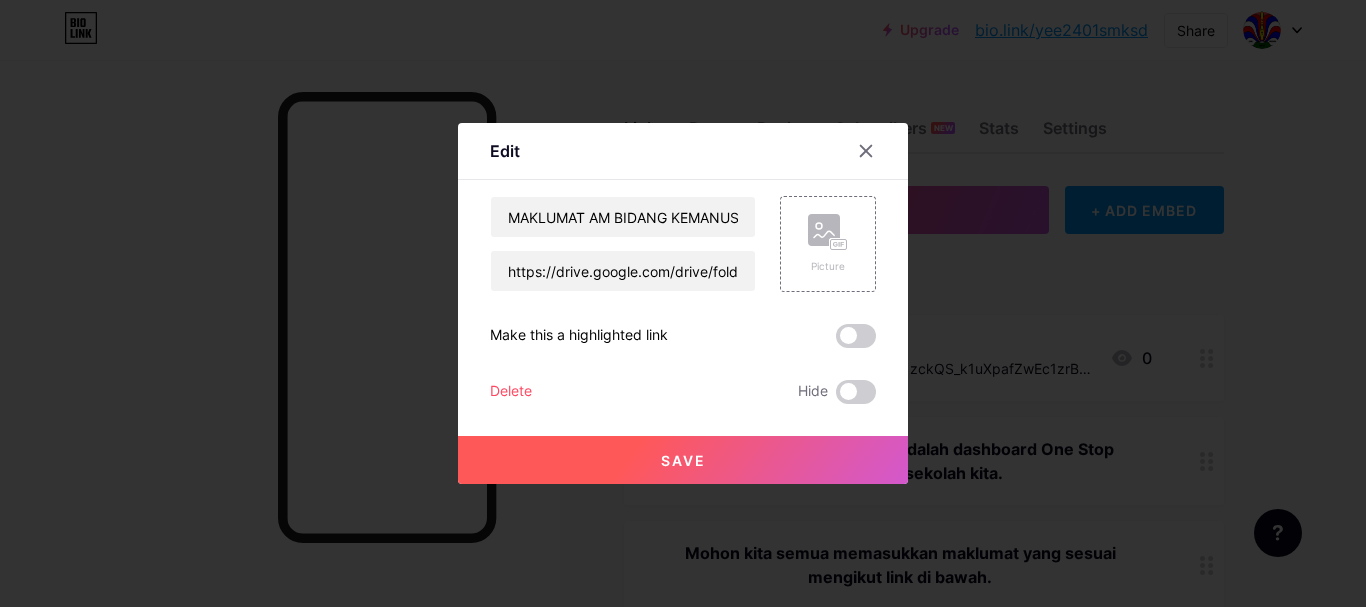 click on "Save" at bounding box center (683, 460) 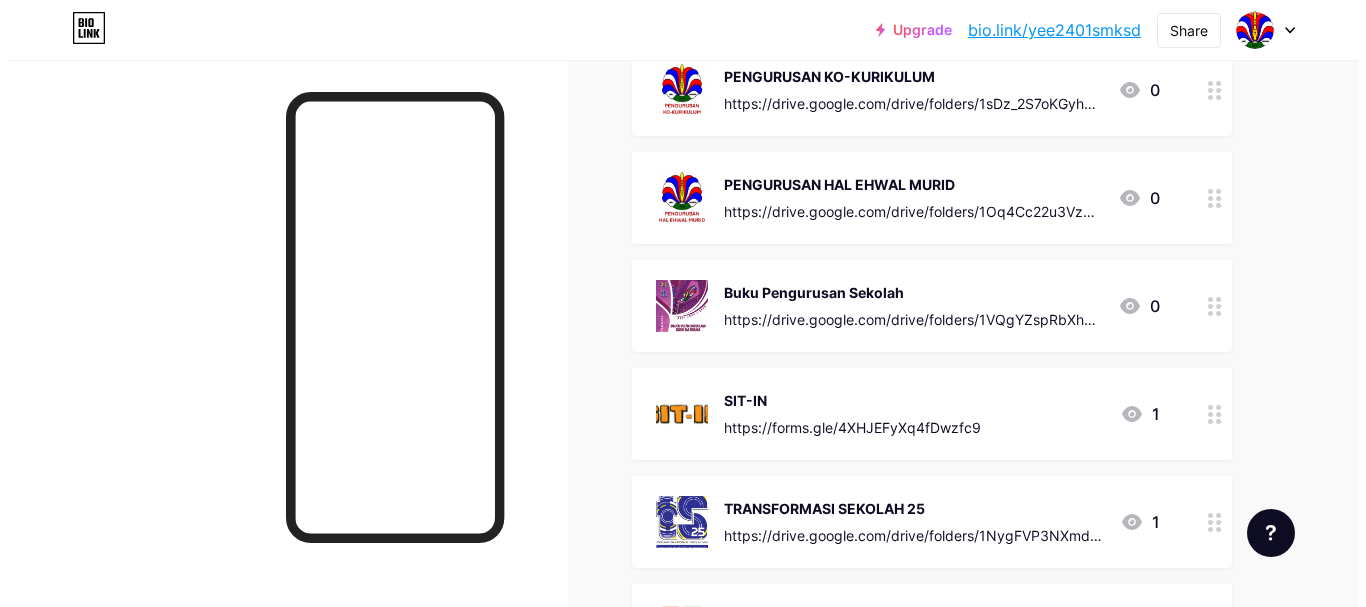 scroll, scrollTop: 0, scrollLeft: 0, axis: both 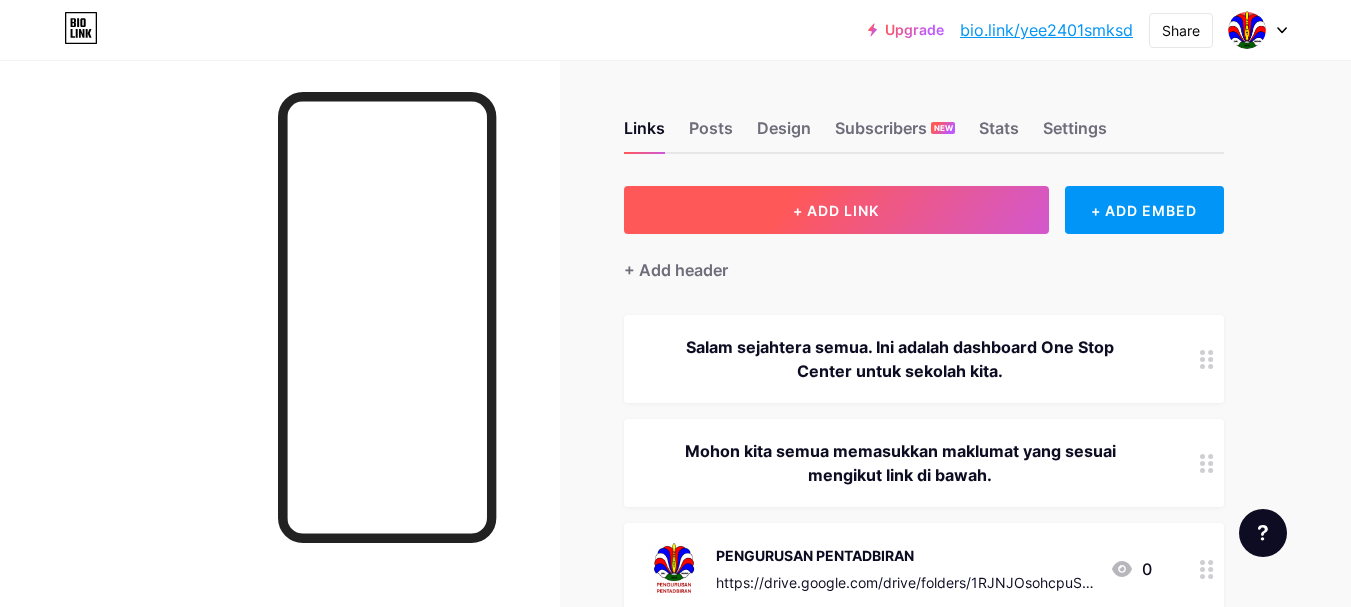click on "+ ADD LINK" at bounding box center [836, 210] 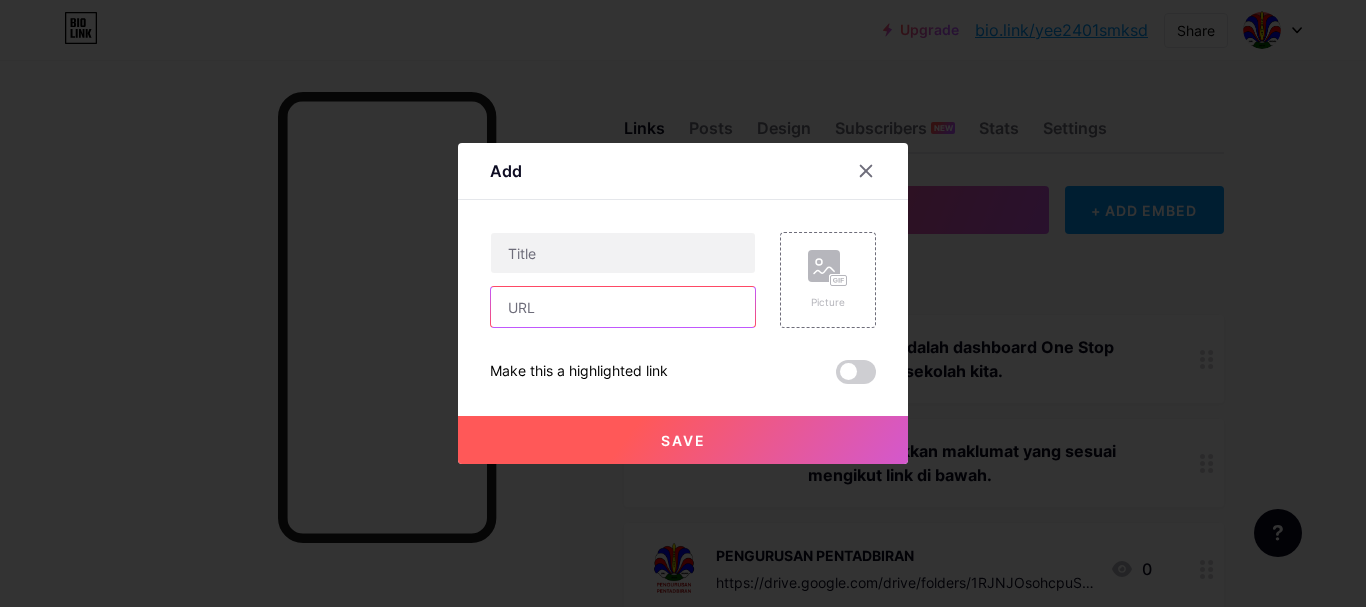 click at bounding box center (623, 307) 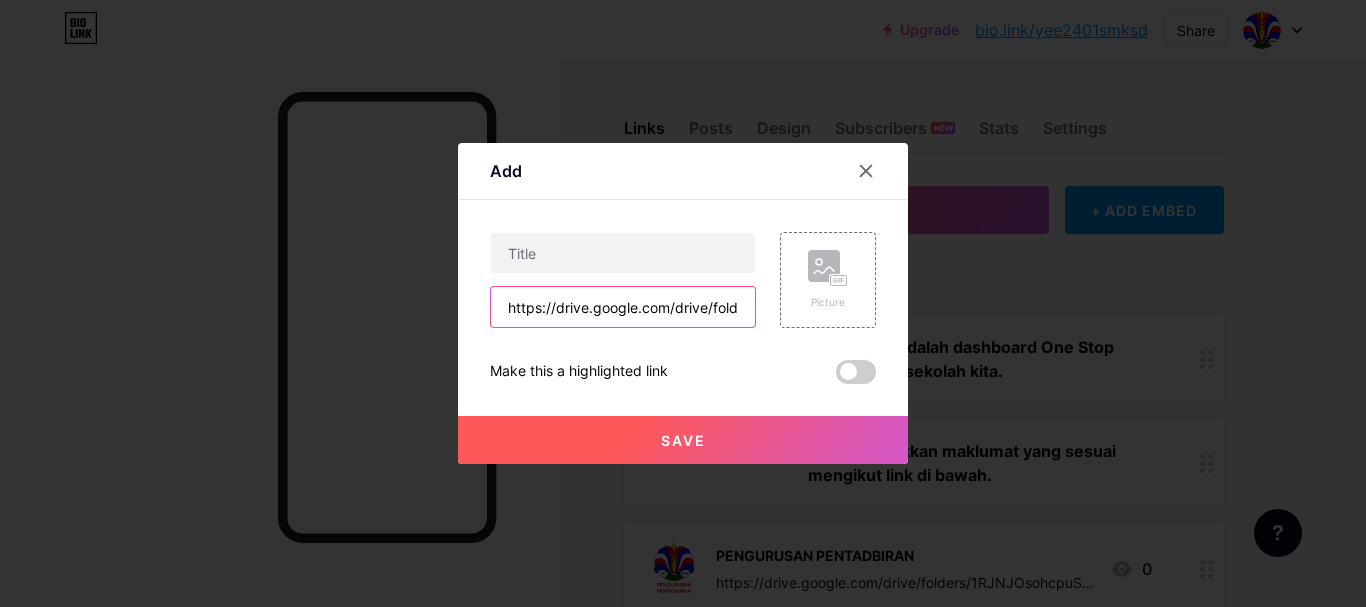 scroll, scrollTop: 0, scrollLeft: 407, axis: horizontal 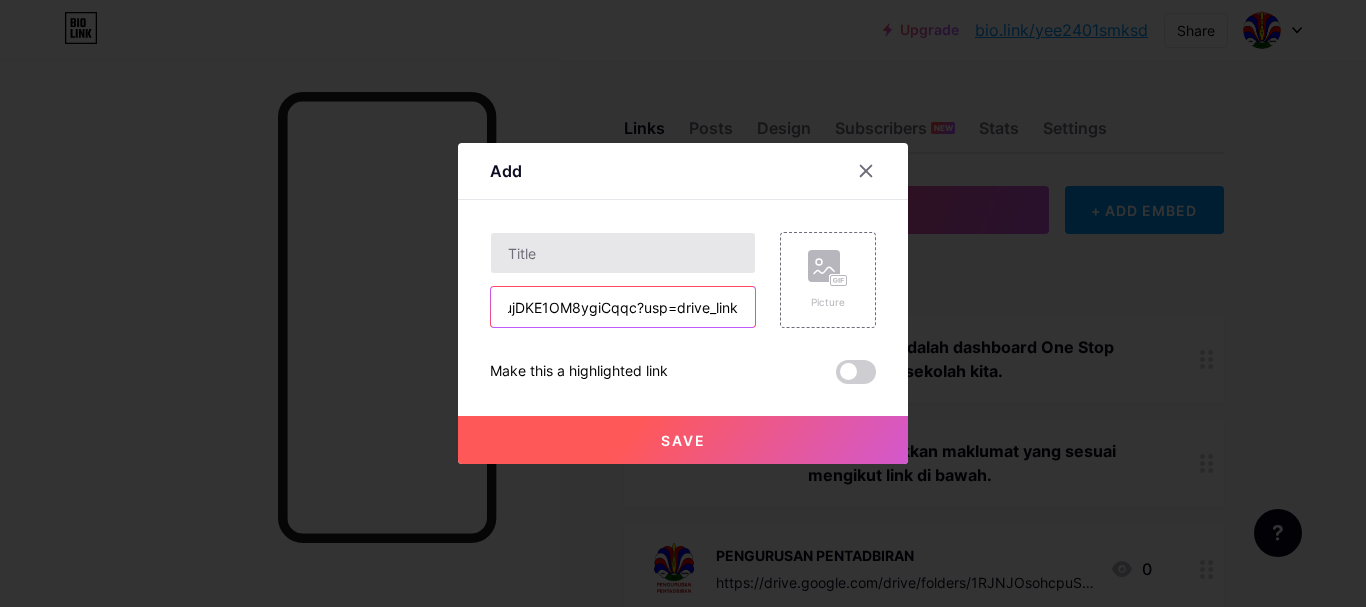 type on "https://drive.google.com/drive/folders/1M44z3y3eaepNMtheujDKE1OM8ygiCqqc?usp=drive_link" 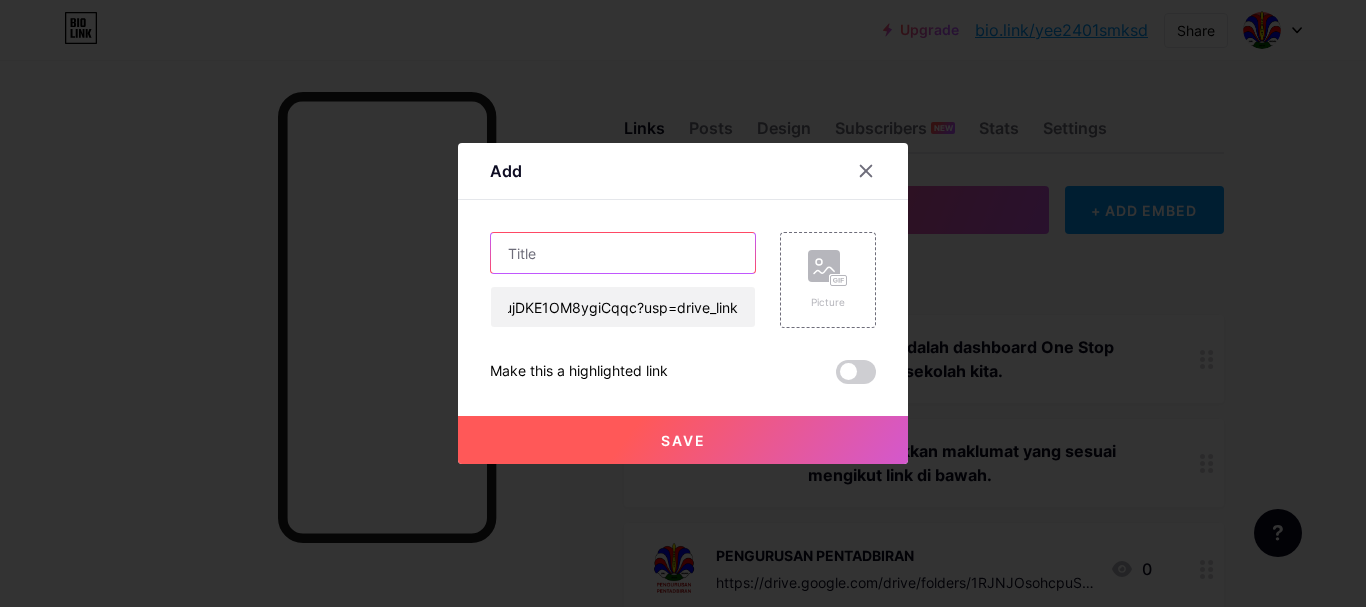 scroll, scrollTop: 0, scrollLeft: 0, axis: both 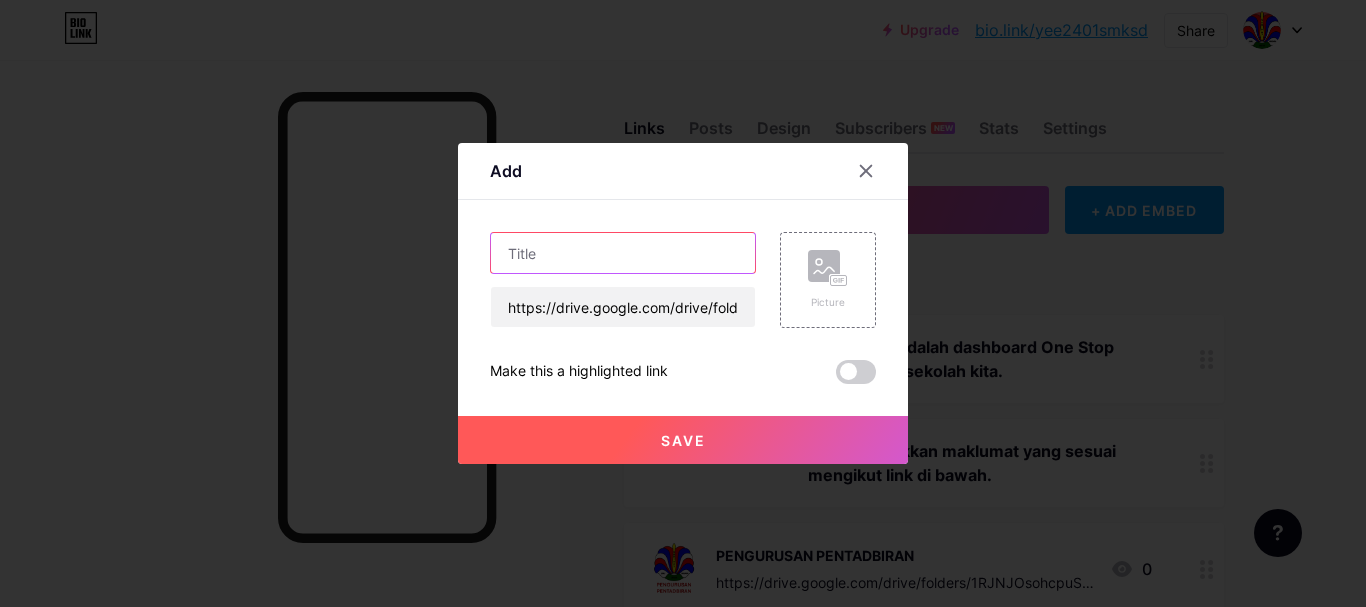 click at bounding box center [623, 253] 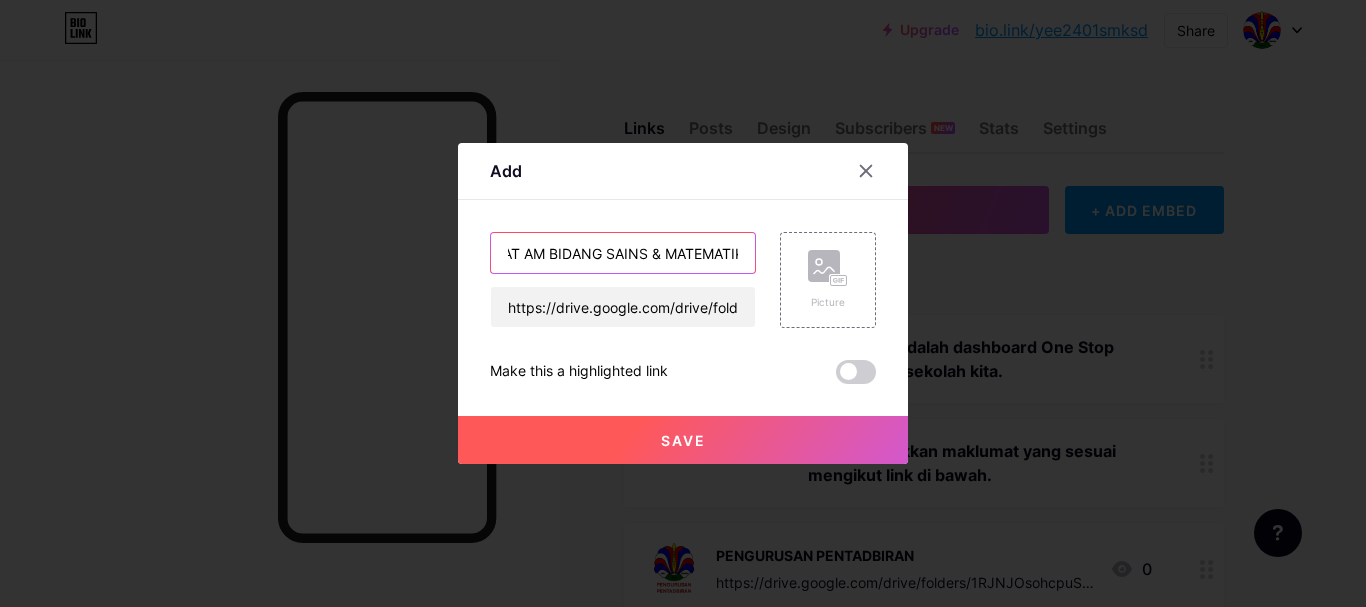 scroll, scrollTop: 0, scrollLeft: 75, axis: horizontal 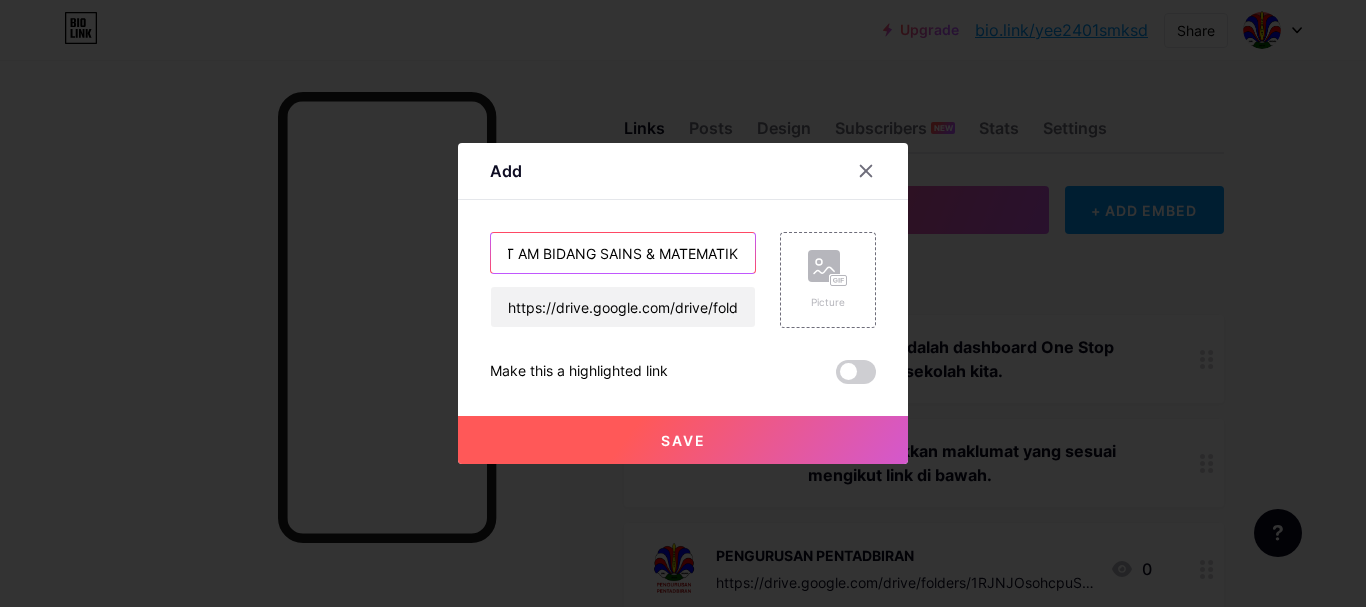 type on "MAKLUMAT AM BIDANG SAINS & MATEMATIK" 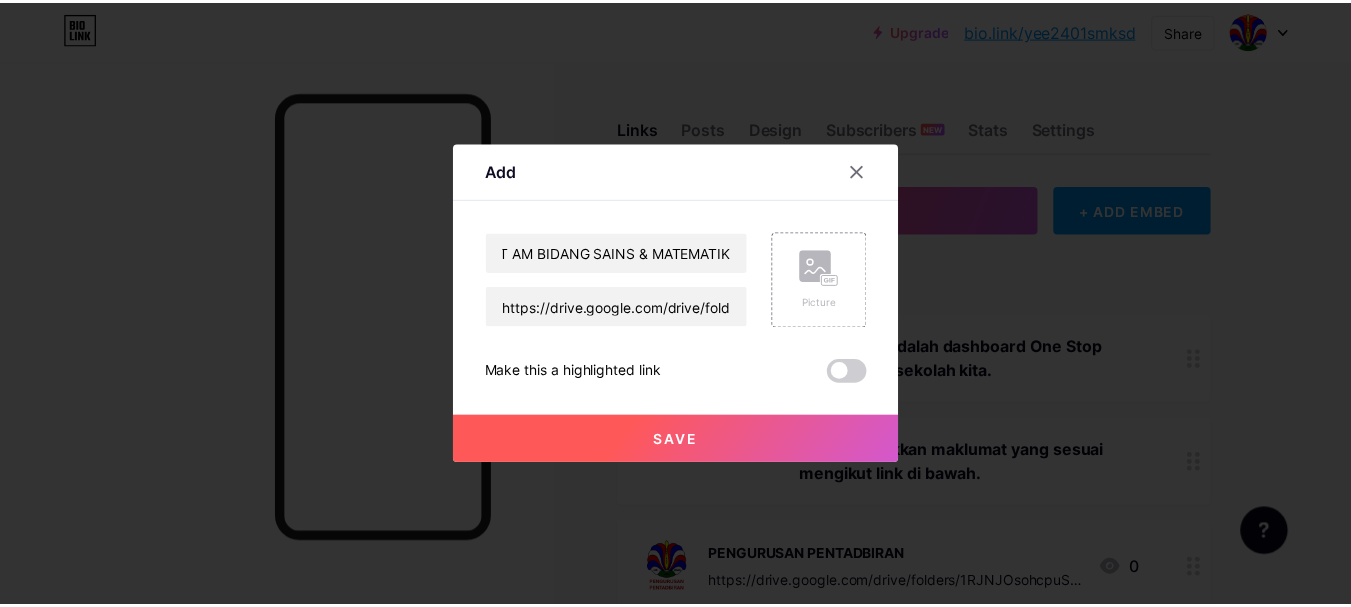 scroll, scrollTop: 0, scrollLeft: 0, axis: both 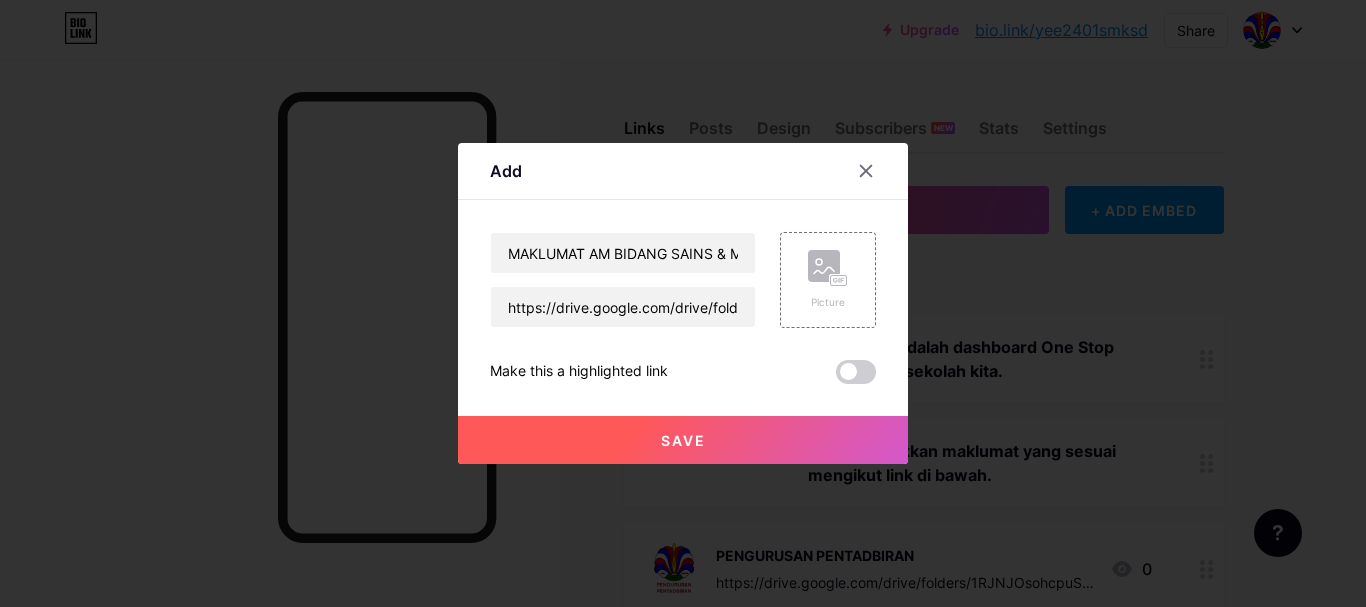 click on "Save" at bounding box center [683, 440] 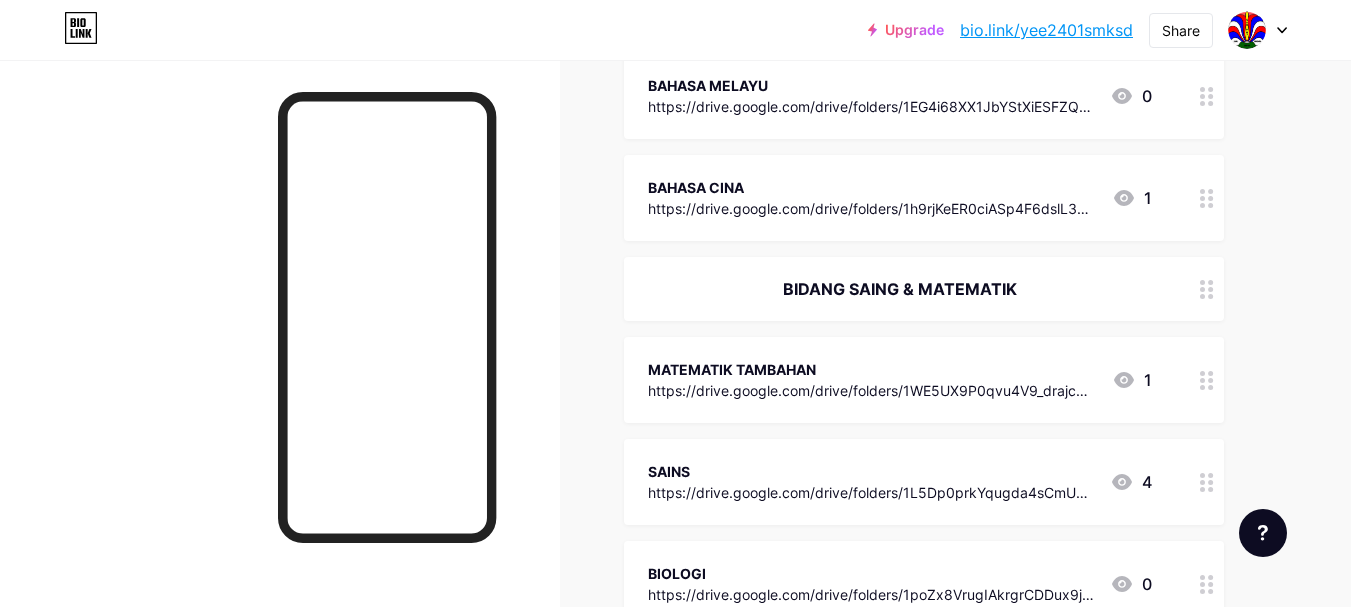 scroll, scrollTop: 5191, scrollLeft: 0, axis: vertical 